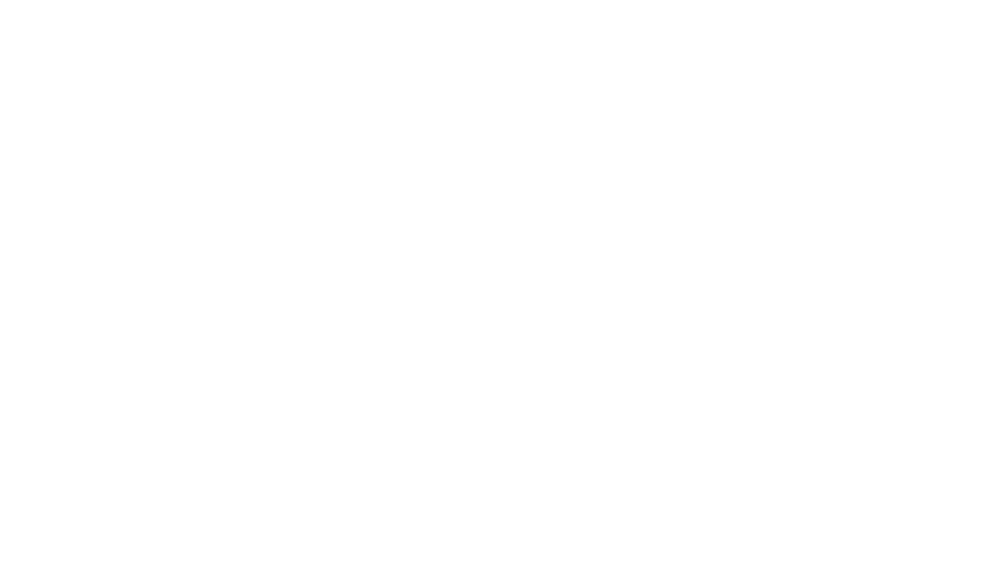 scroll, scrollTop: 0, scrollLeft: 0, axis: both 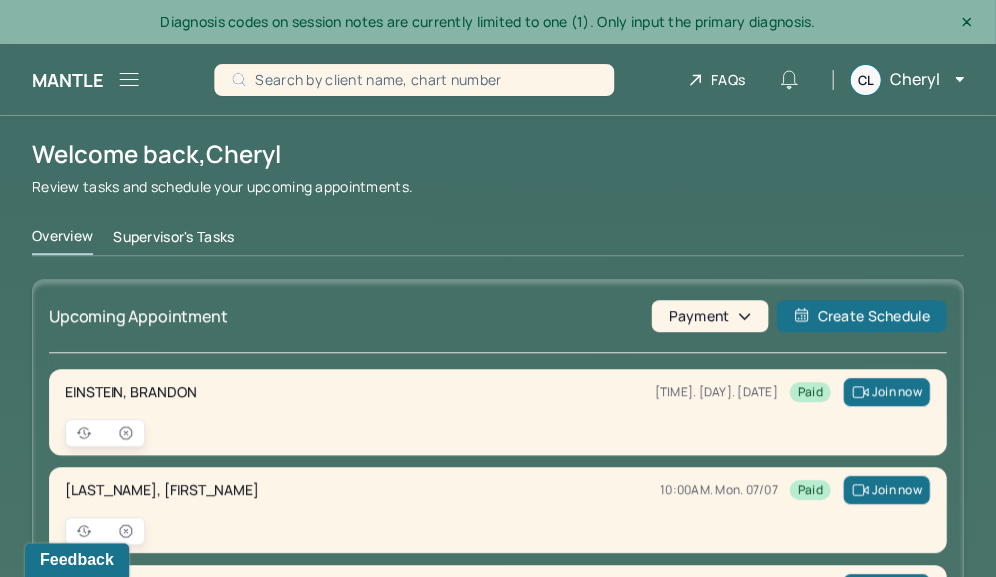 click 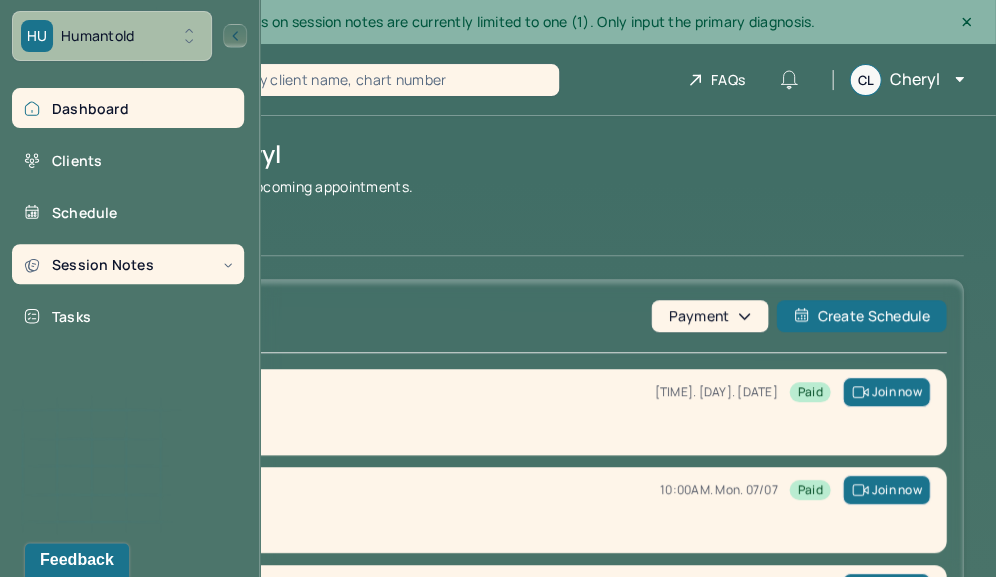 click on "Session Notes" at bounding box center (128, 264) 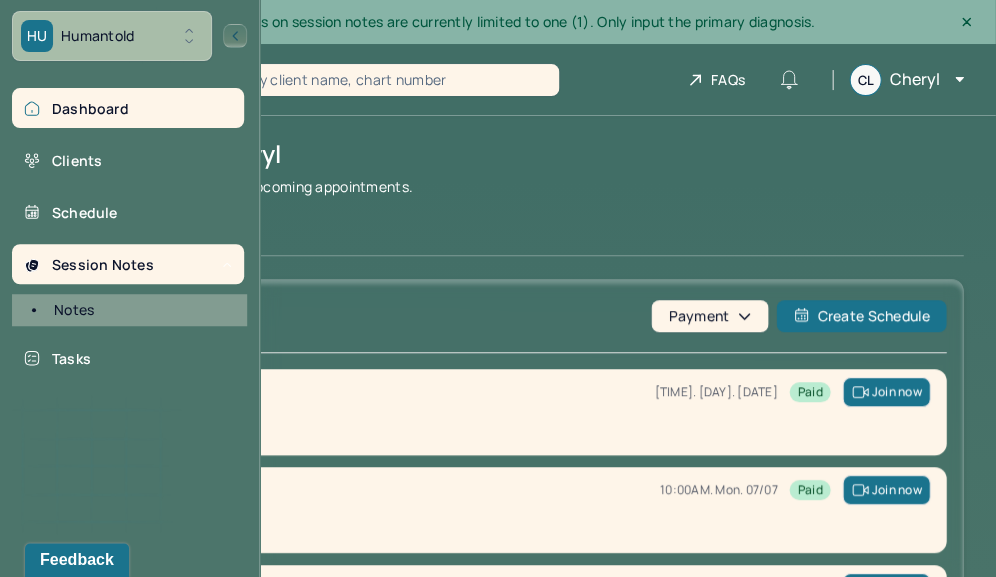 click on "Notes" at bounding box center [139, 310] 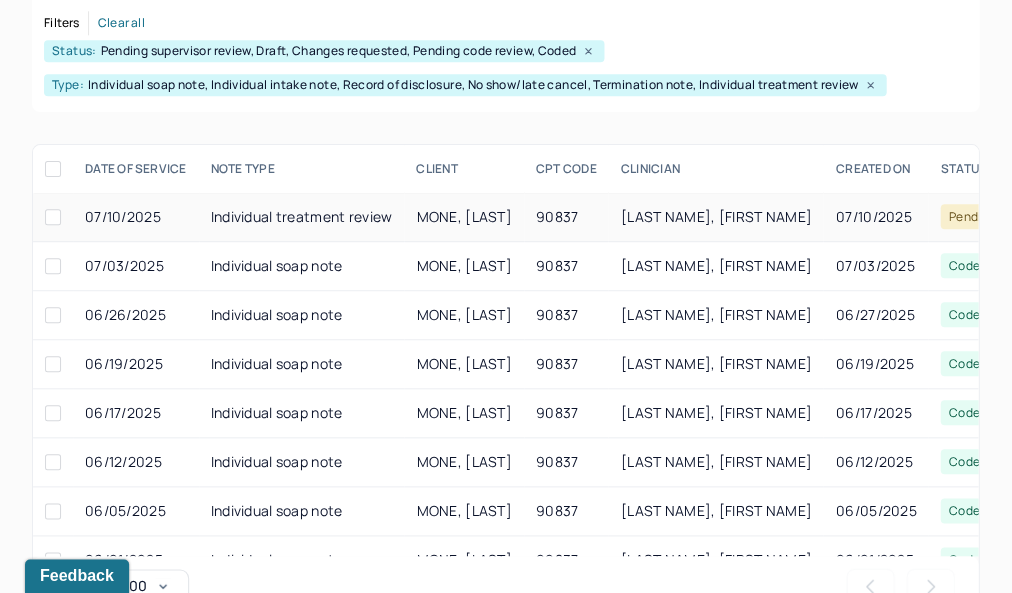 scroll, scrollTop: 400, scrollLeft: 0, axis: vertical 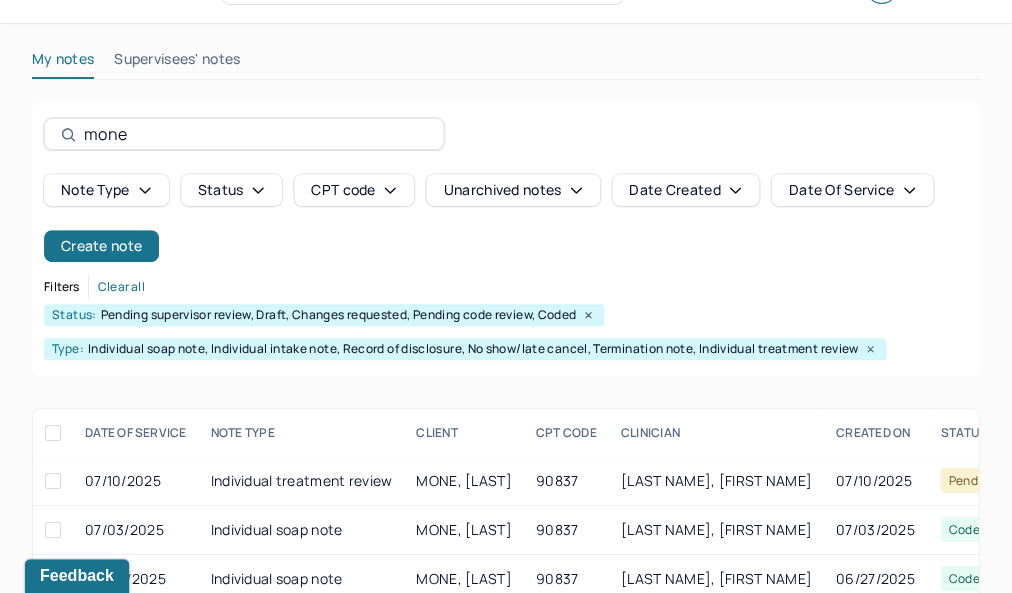 drag, startPoint x: 402, startPoint y: 128, endPoint x: -21, endPoint y: 130, distance: 423.00473 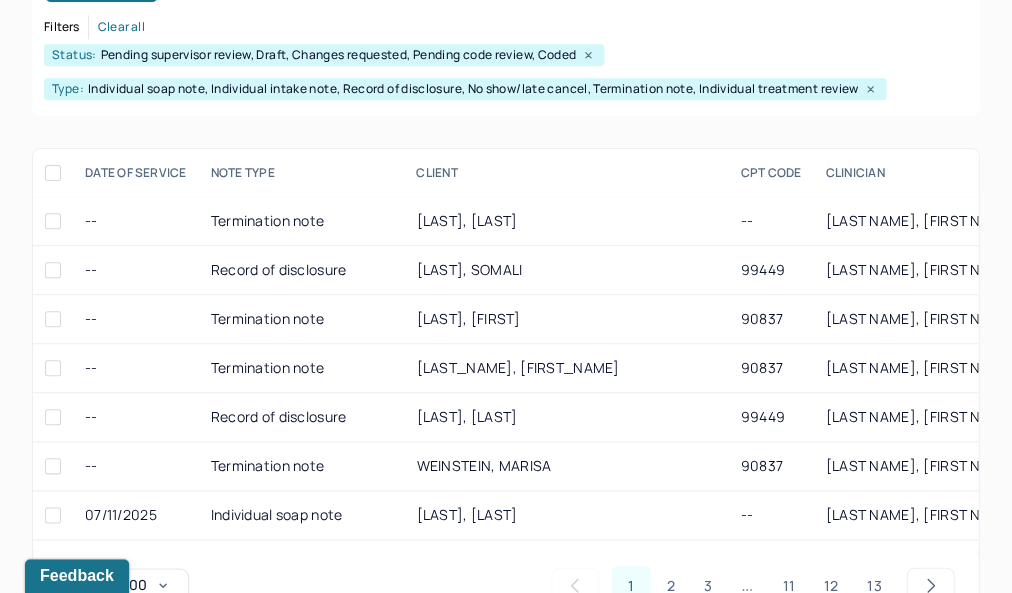 scroll, scrollTop: 367, scrollLeft: 0, axis: vertical 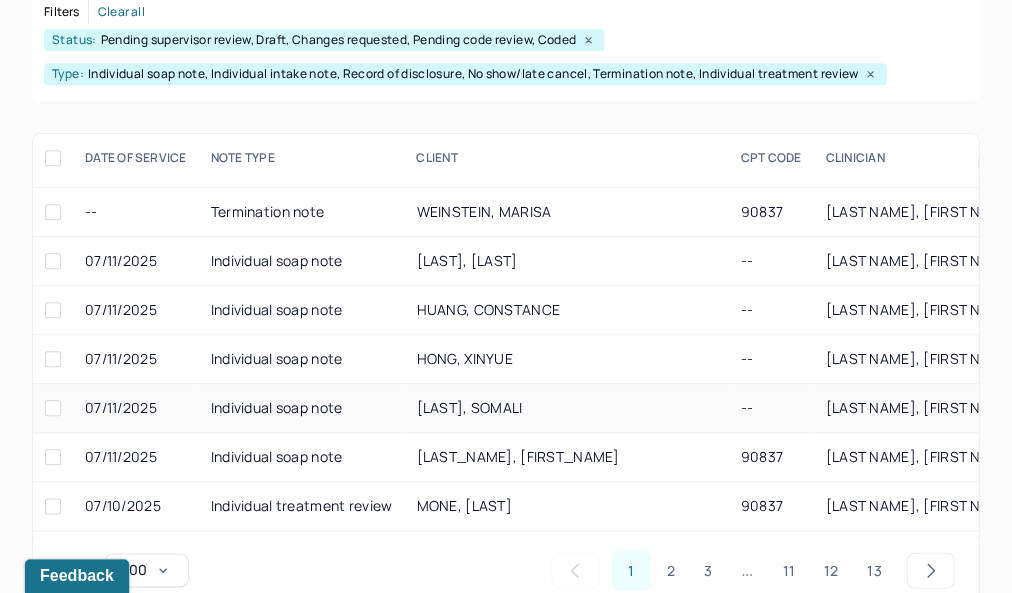 type 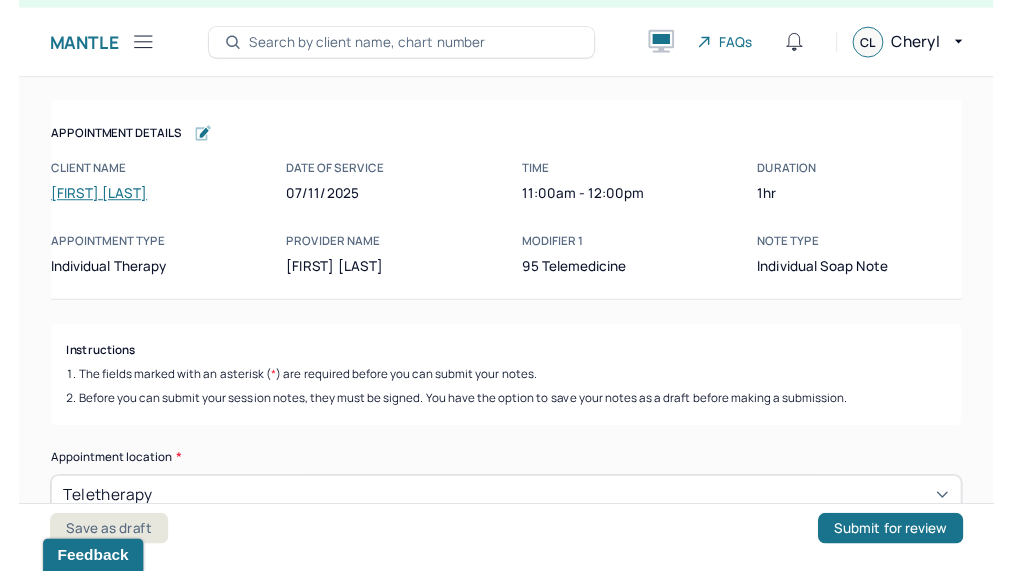 scroll, scrollTop: 36, scrollLeft: 0, axis: vertical 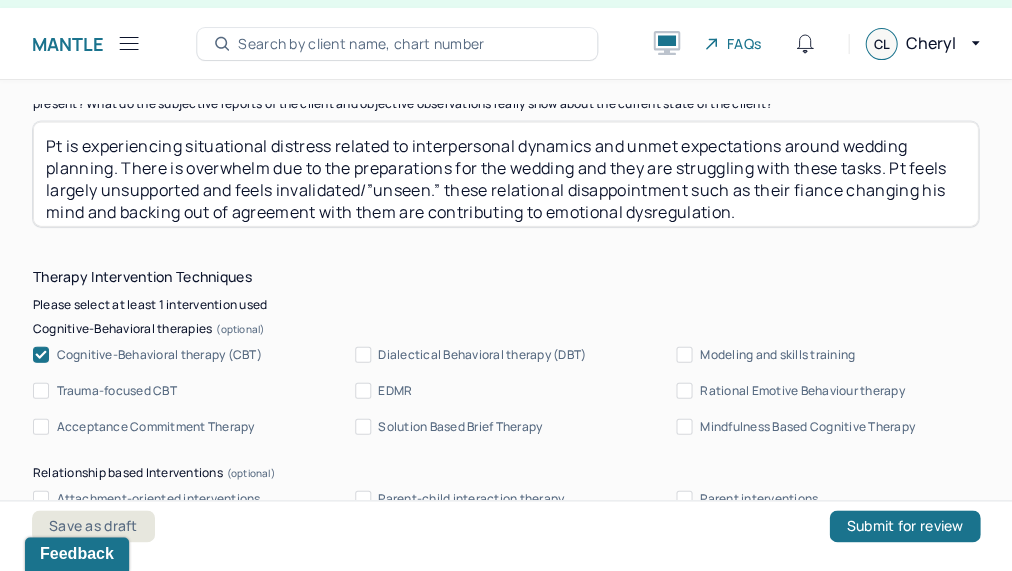 click on "Pt is experiencing situational distress related to interpersonal dynamics and unmet expectations around wedding planning. There is overwhelm due to the preparations for the wedding and they are struggling with these tasks. Pt feels largely unsupported and feels invalidated/”unseen.” these relational disappointment such as their fiance changing his mind and backing out of agreement with them are contributing to emotional dysregulation." at bounding box center (505, 173) 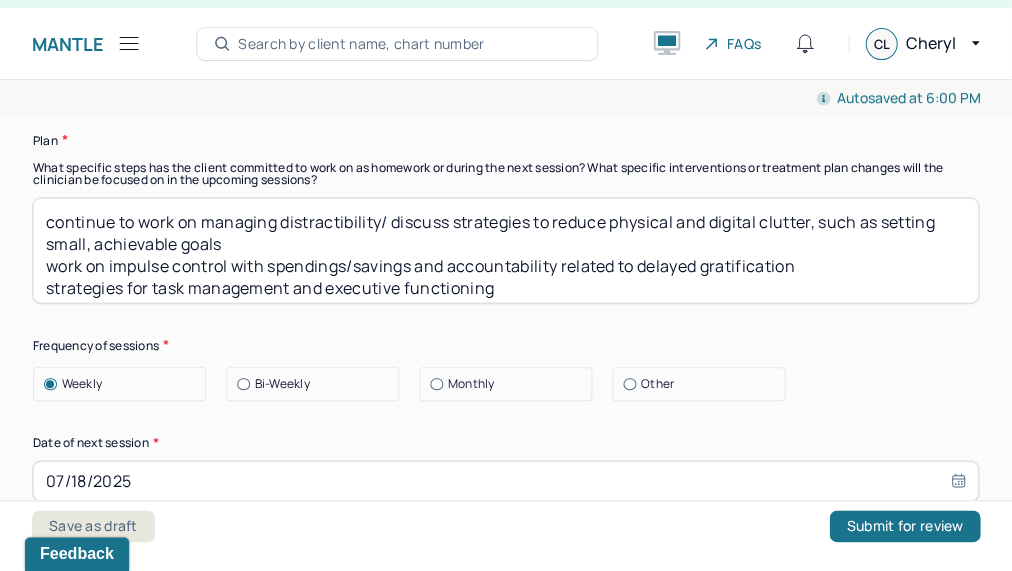 scroll, scrollTop: 2601, scrollLeft: 0, axis: vertical 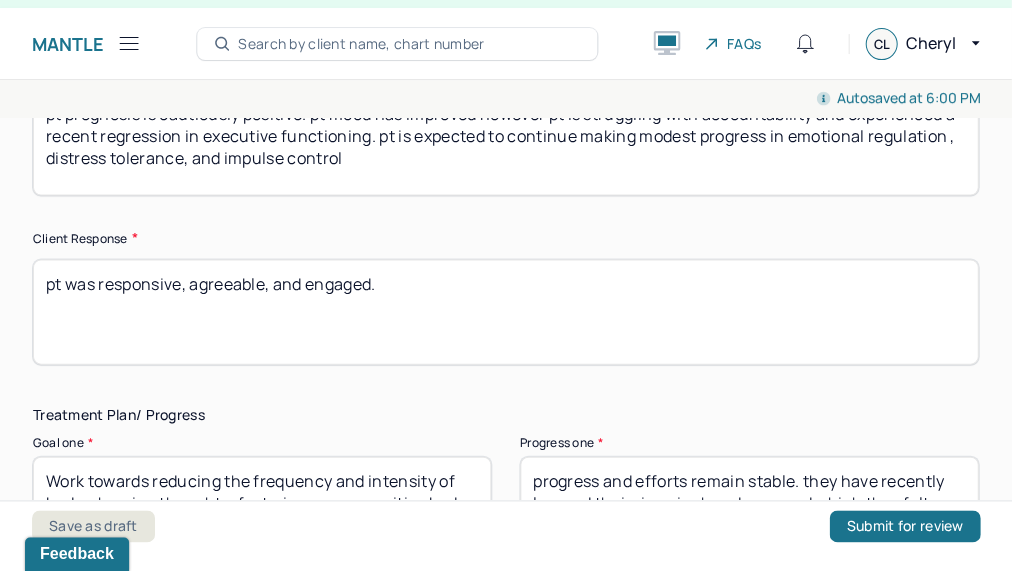 type on "Pt is experiencing situational distress related to interpersonal dynamics and unmet expectations around wedding planning. There is overwhelm due to the preparations for the wedding and they are struggling with these tasks. Pt feels largely unsupported and feels invalidated/”unseen.” these relational disappointment such as their fiance changing his mind and backing out of agreement with them are contributing to emotional dysregulation." 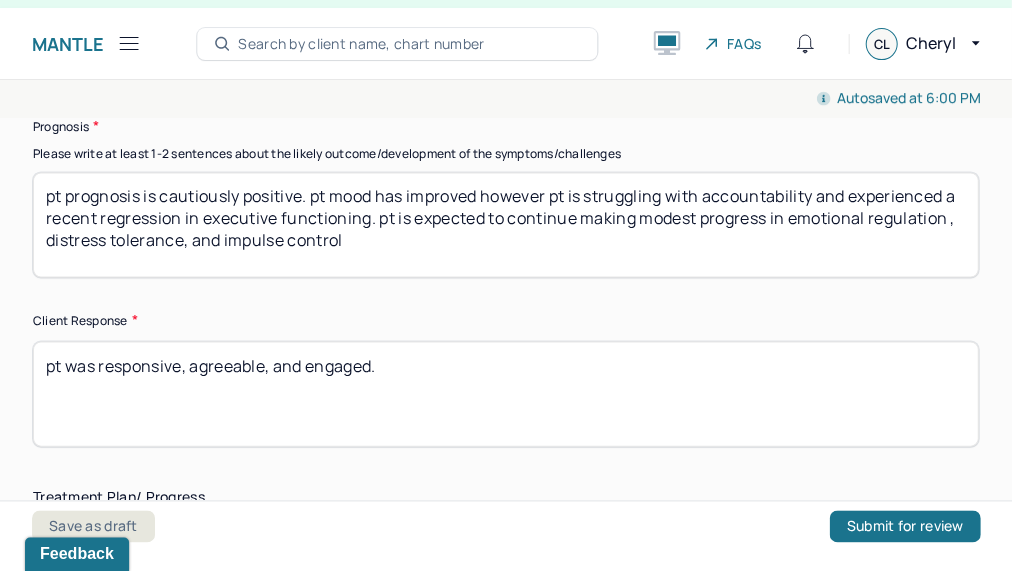scroll, scrollTop: 2992, scrollLeft: 0, axis: vertical 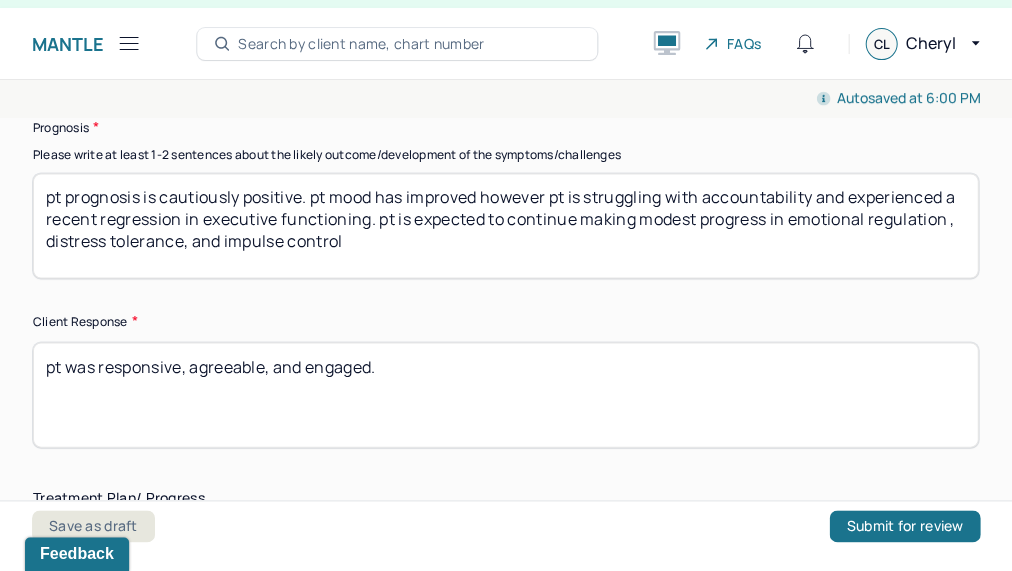 click on "pt prognosis is cautiously positive. pt mood has improved however pt is struggling with accountability and experienced a recent regression in executive functioning. pt is expected to continue making modest progress in emotional regulation , distress tolerance, and impulse control" at bounding box center (505, 225) 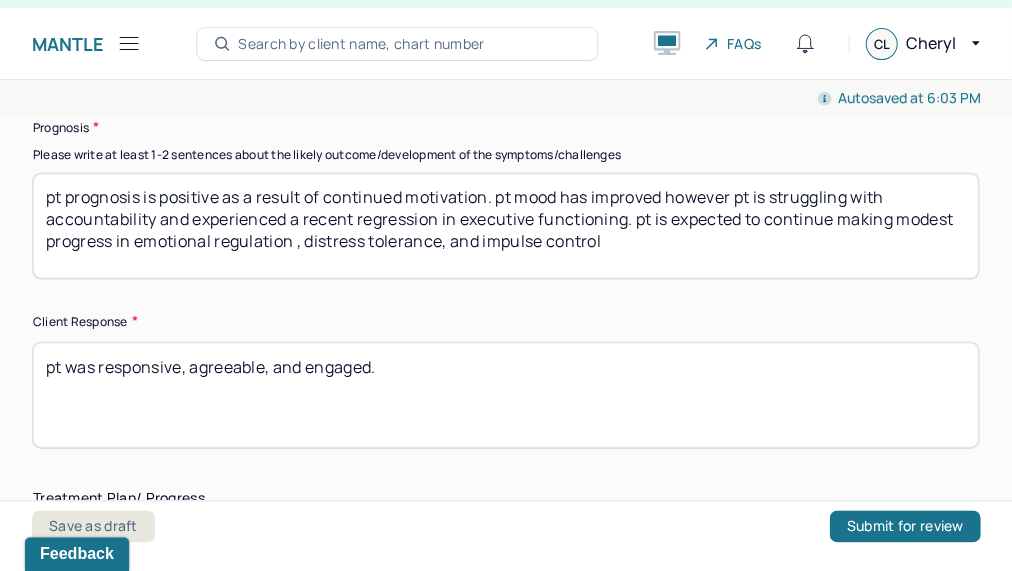drag, startPoint x: 624, startPoint y: 222, endPoint x: 161, endPoint y: 210, distance: 463.1555 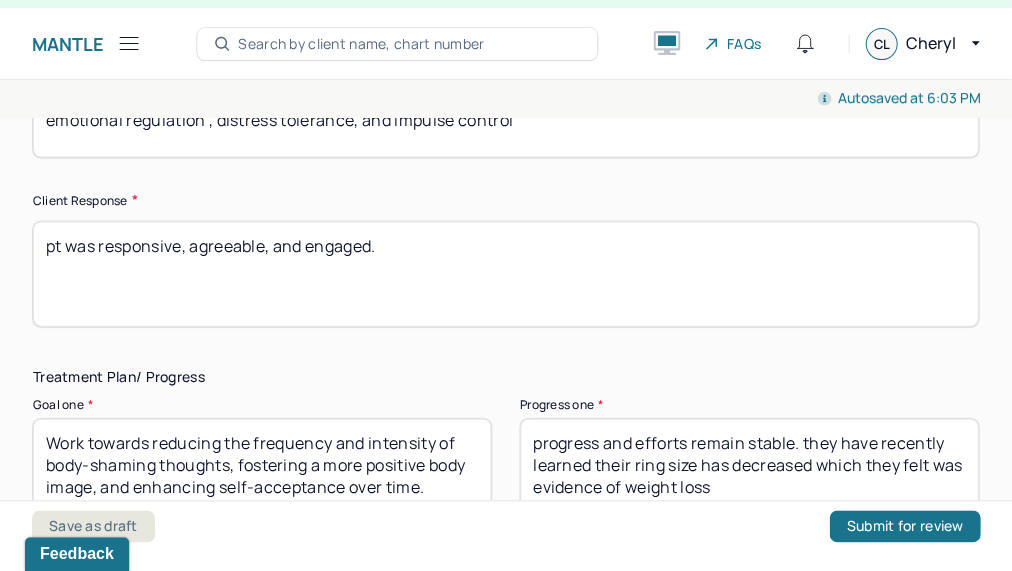 scroll, scrollTop: 3116, scrollLeft: 0, axis: vertical 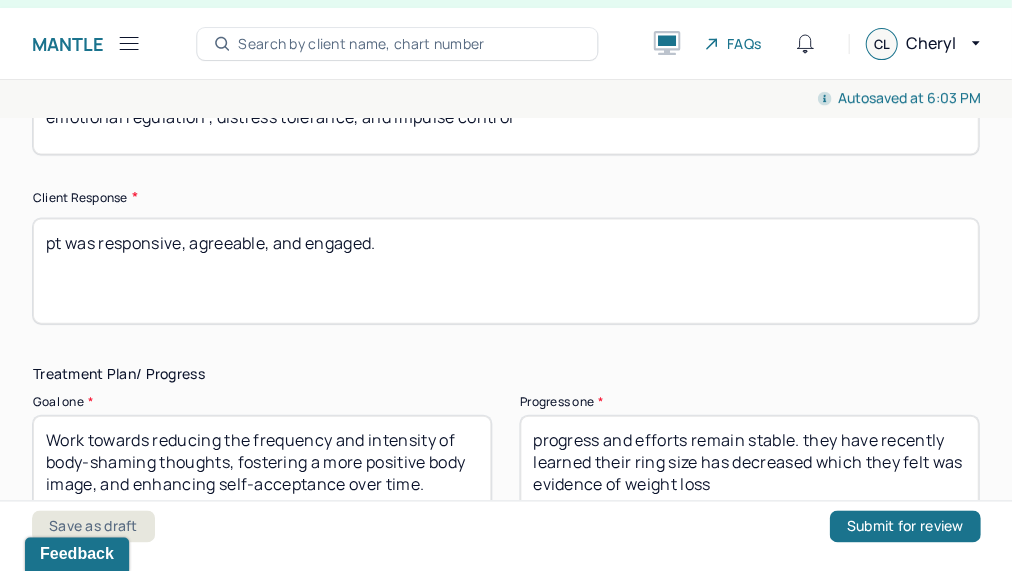 type on "pt prognosis is positive as a result of continued motivation. pt mood has improved however pt is struggling with accountability and has stress related to wedding planning. pt is expected to continue making modest progress in emotional regulation , distress tolerance, and impulse control" 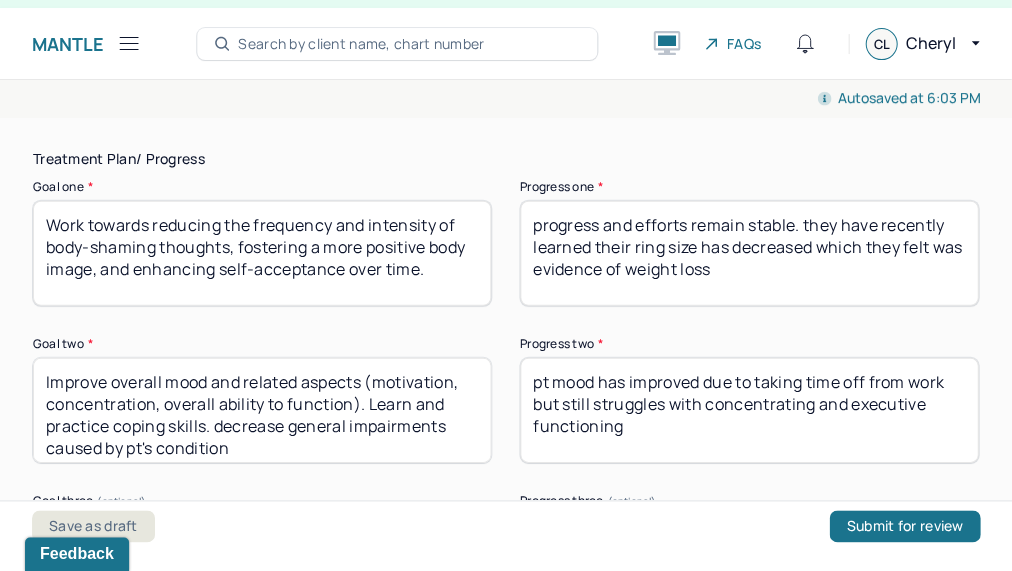 scroll, scrollTop: 3328, scrollLeft: 0, axis: vertical 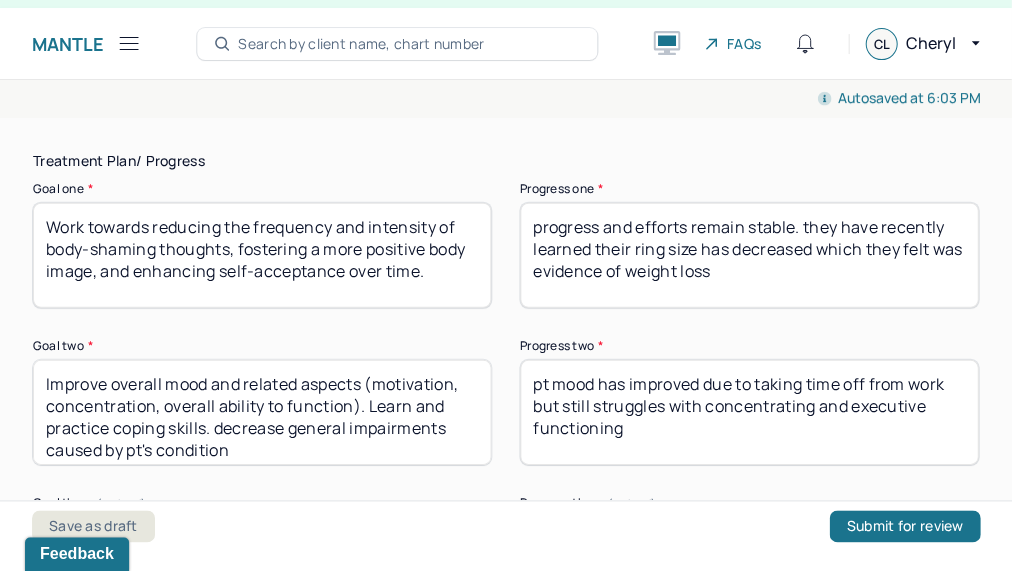 type on "pt was responsive, agreeable, and engaged. pt was receptive and motivated" 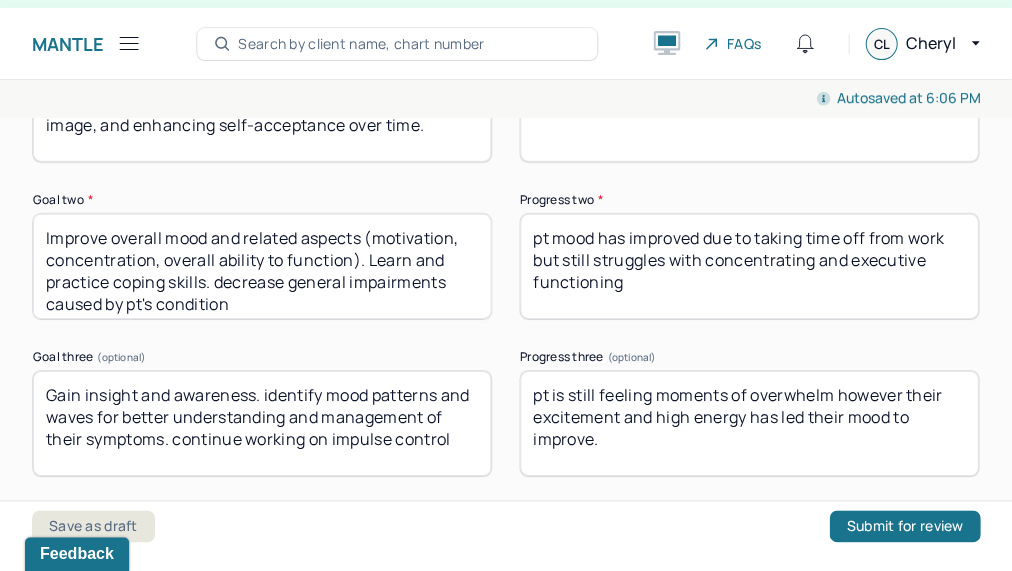 scroll, scrollTop: 3476, scrollLeft: 0, axis: vertical 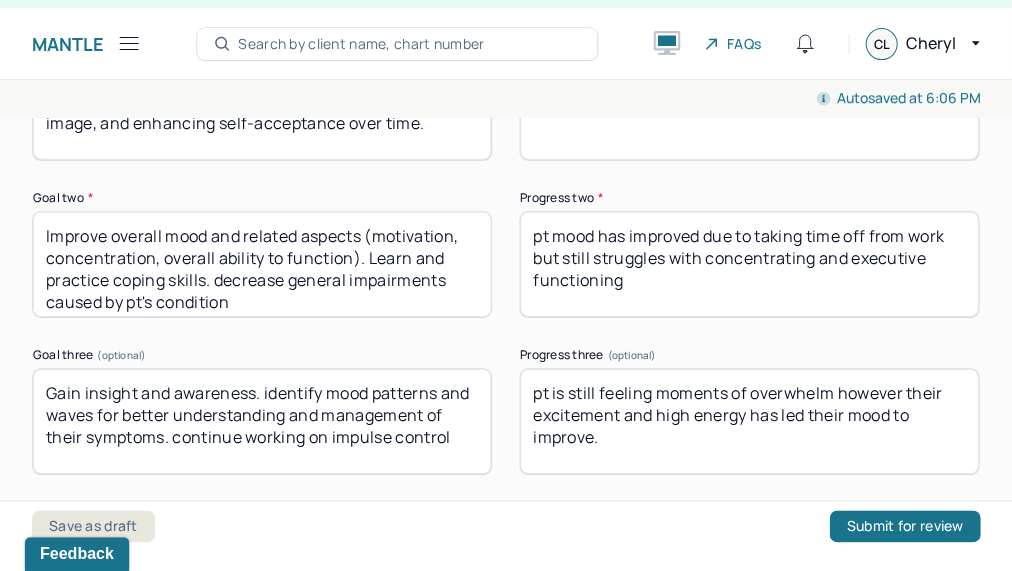type on "progress and efforts remain stable. being told their weight loss was due to stress was upsetting" 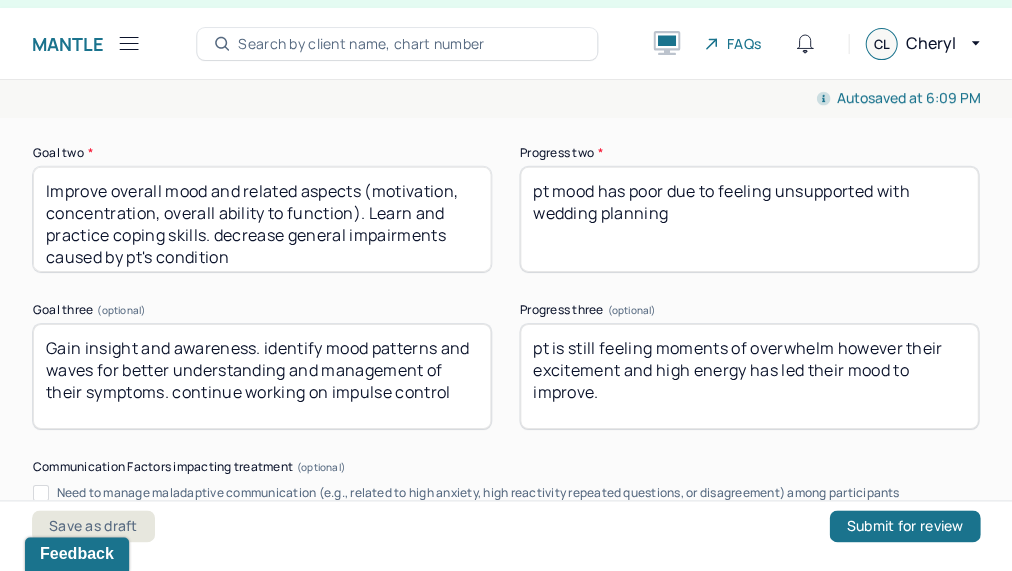scroll, scrollTop: 3522, scrollLeft: 0, axis: vertical 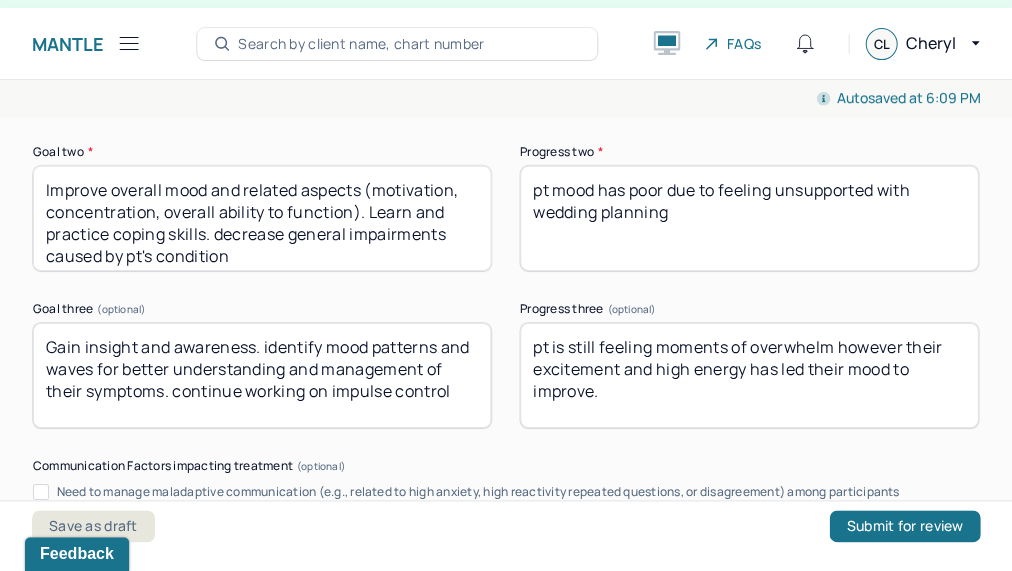 type on "pt mood has poor due to feeling unsupported with wedding planning" 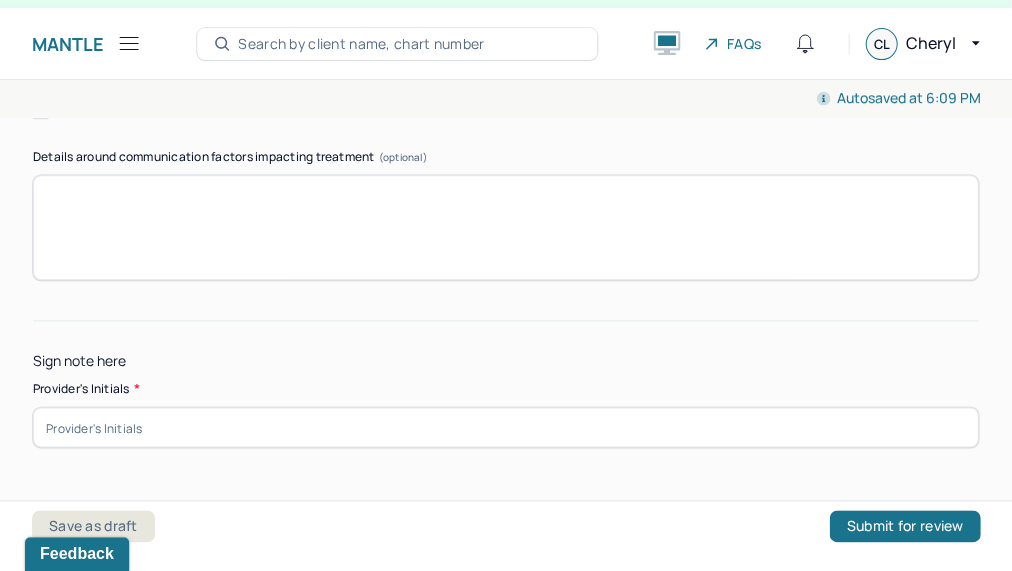 scroll, scrollTop: 4045, scrollLeft: 0, axis: vertical 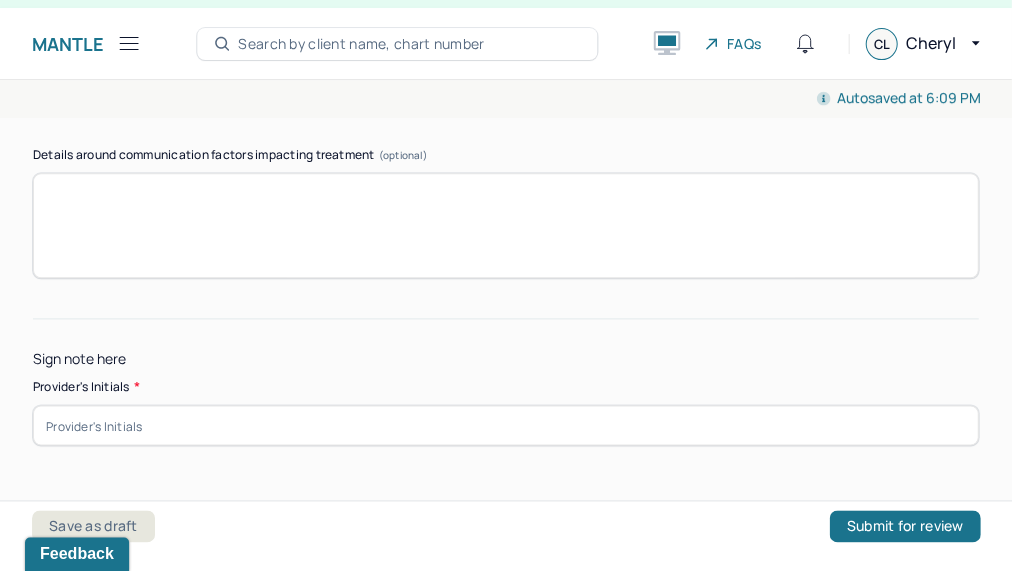 type on "pt is still feeling moments of overwhelm because of feeling unsupported and unseen" 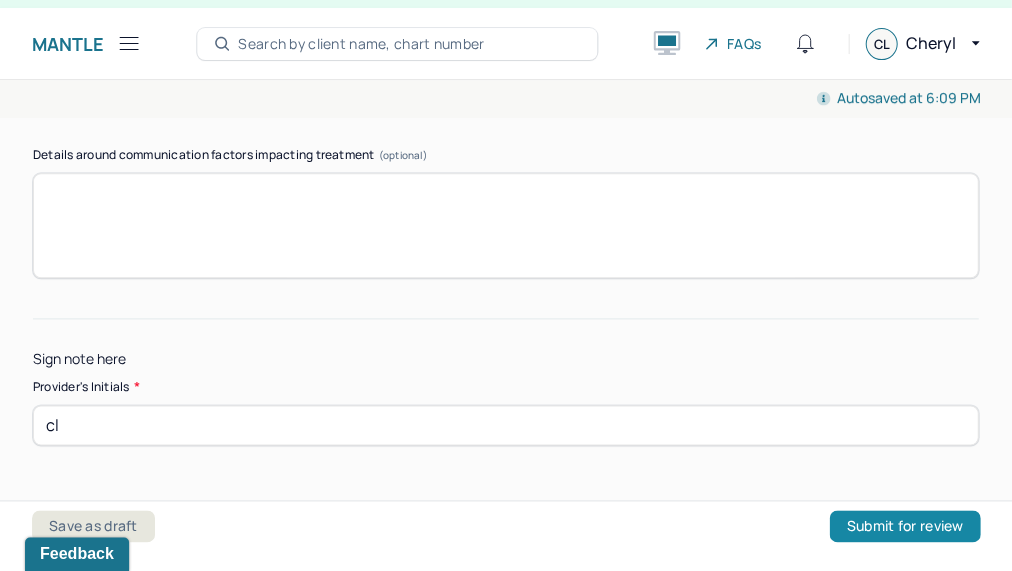 type on "cl" 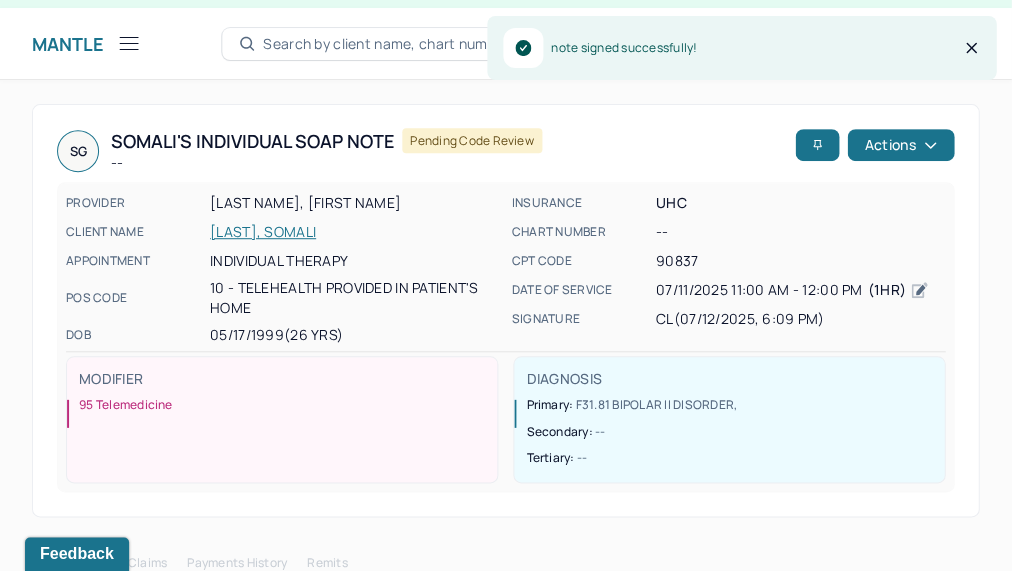 scroll, scrollTop: 0, scrollLeft: 0, axis: both 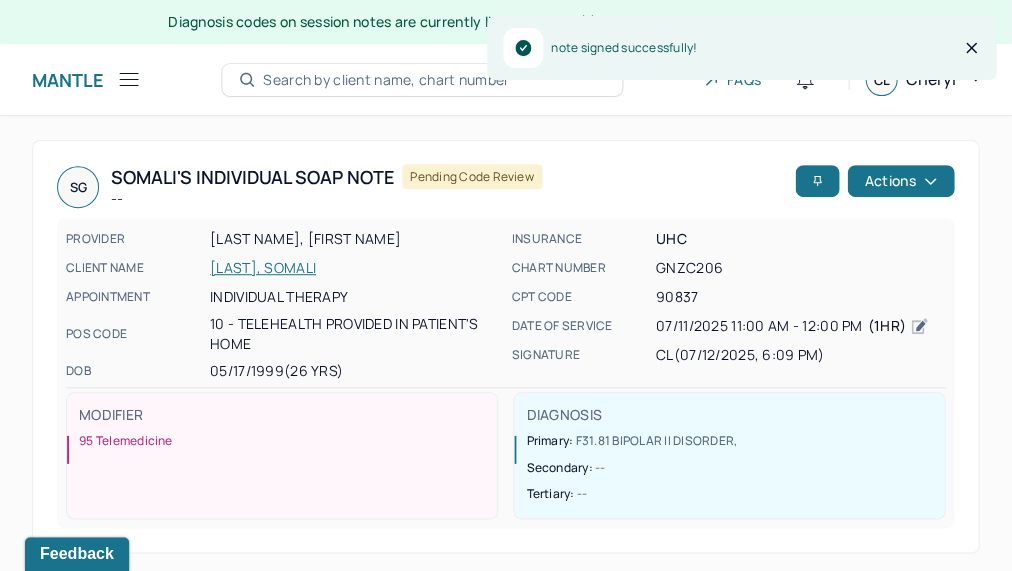 drag, startPoint x: 604, startPoint y: 341, endPoint x: 445, endPoint y: 244, distance: 186.25252 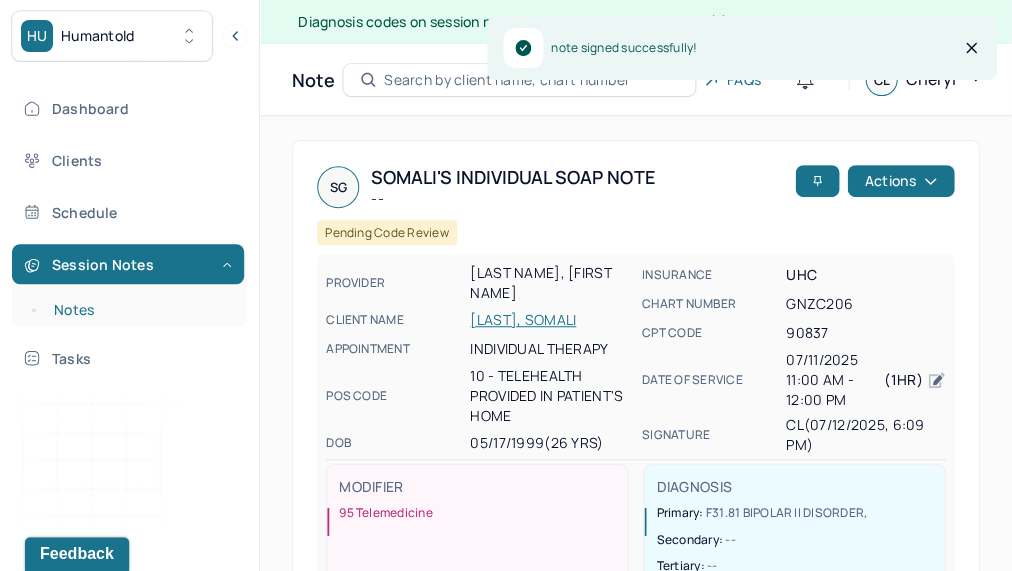 click on "Notes" at bounding box center (139, 310) 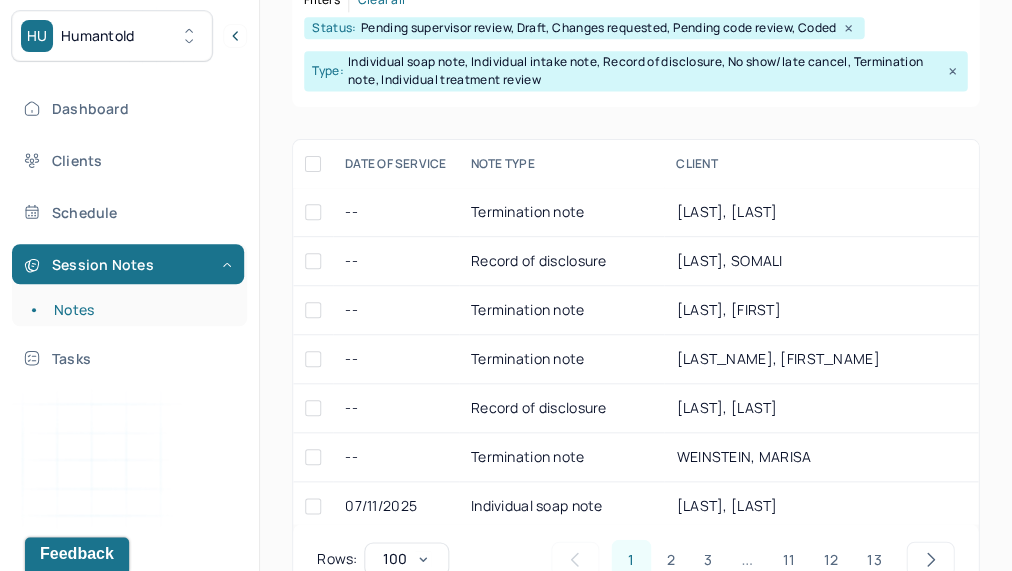 scroll, scrollTop: 424, scrollLeft: 0, axis: vertical 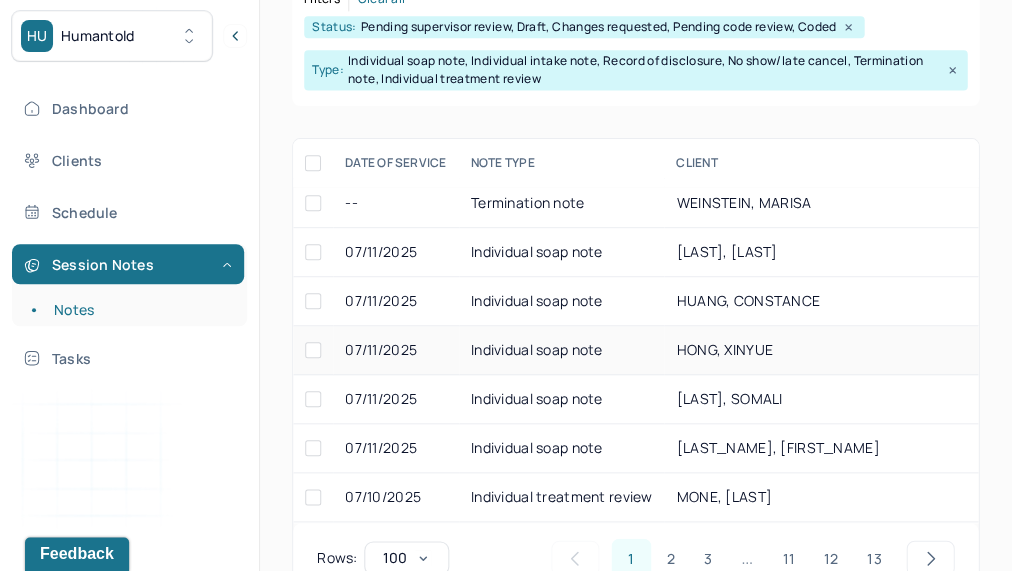click on "Individual soap note" at bounding box center [562, 350] 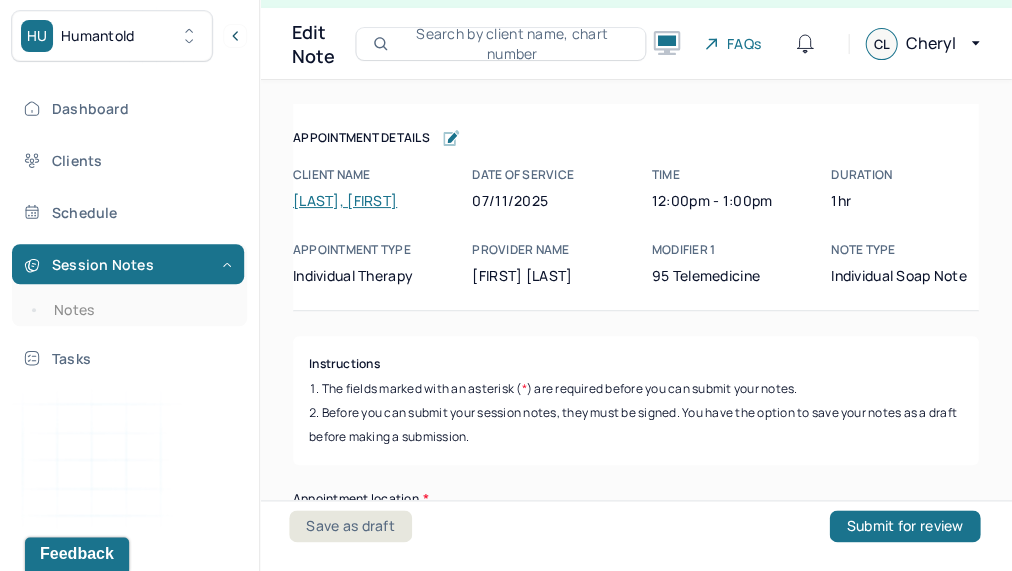 scroll, scrollTop: 36, scrollLeft: 0, axis: vertical 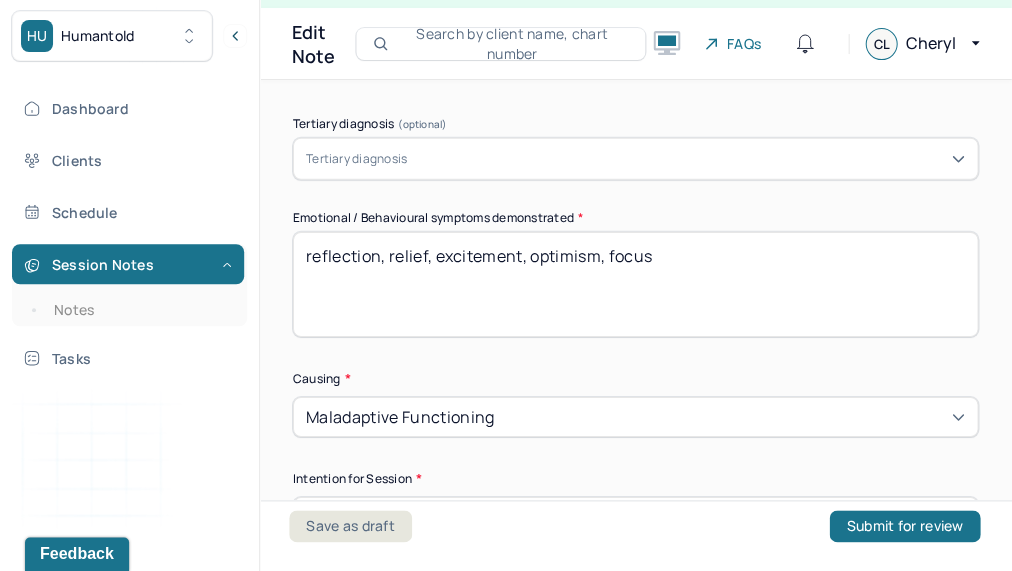 click on "reflection, relief, excitement, optimism, focus" at bounding box center (635, 284) 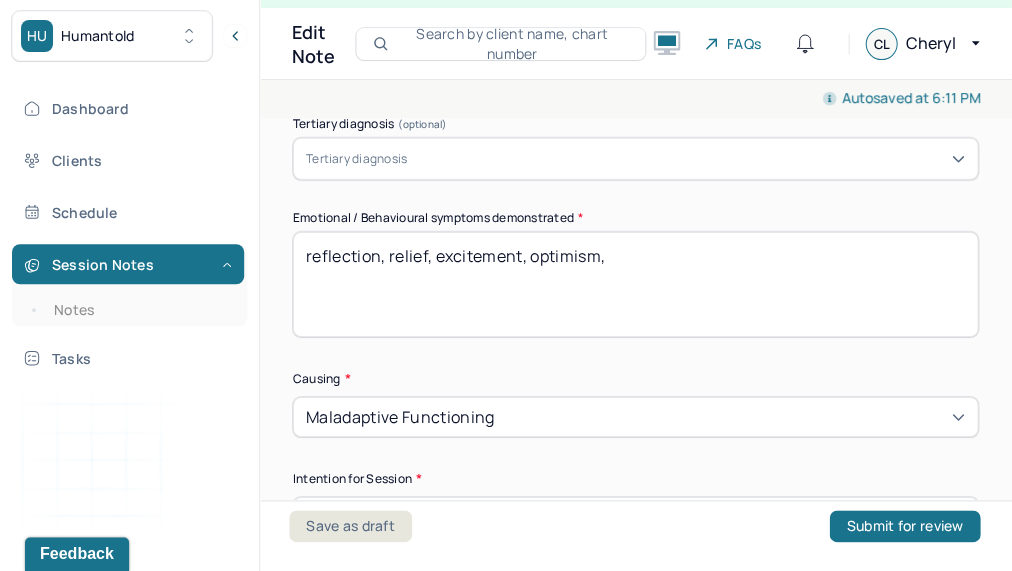 click on "reflection, relief, excitement, optimism," at bounding box center (635, 284) 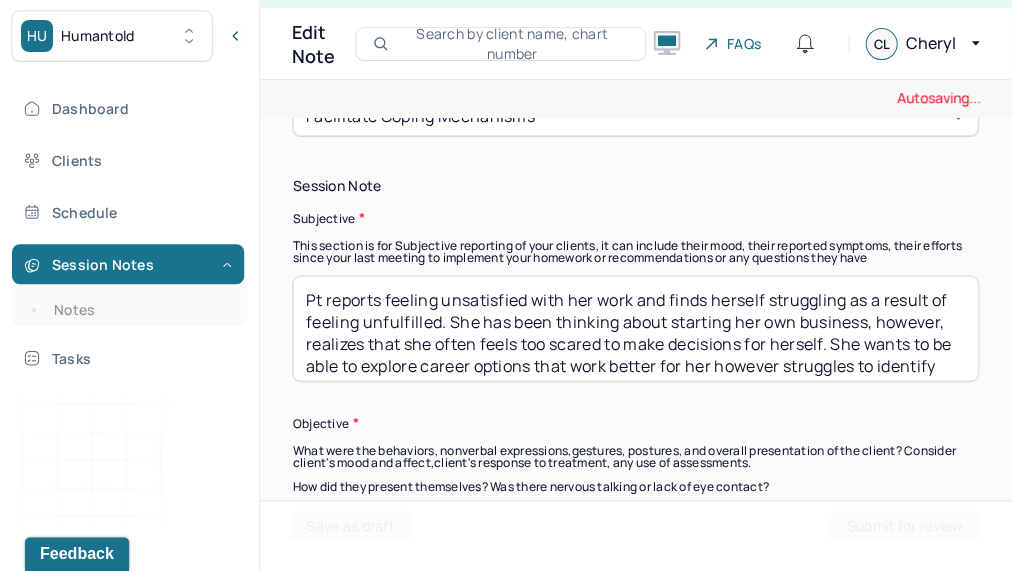 scroll, scrollTop: 1455, scrollLeft: 0, axis: vertical 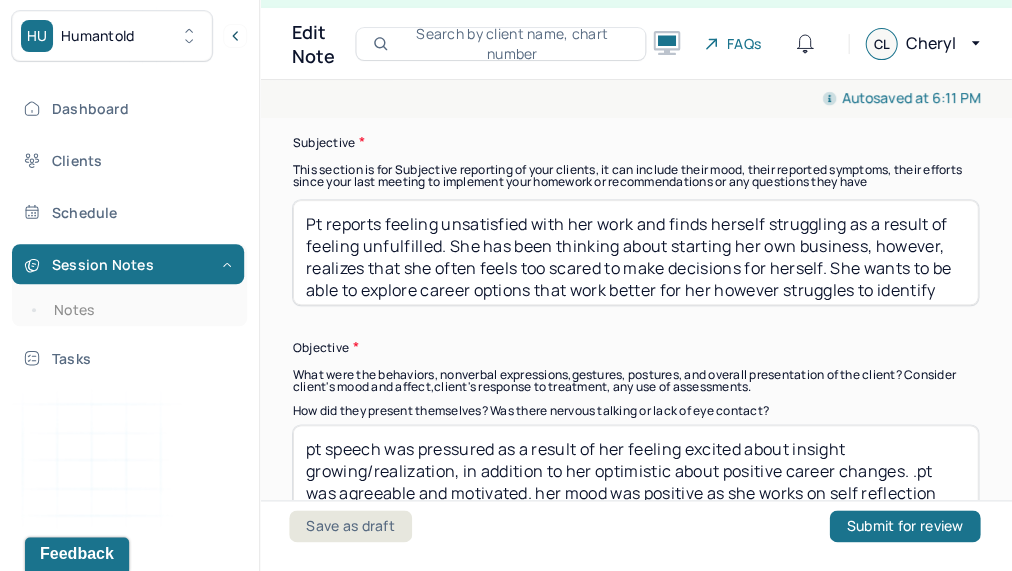 type on "reflection, worry, excitement, optimism," 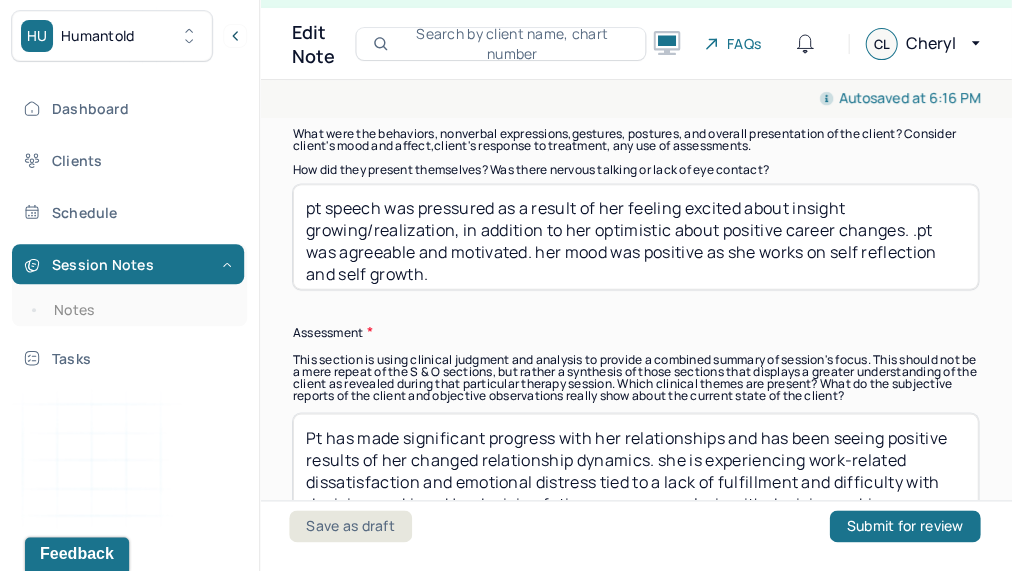 scroll, scrollTop: 1725, scrollLeft: 0, axis: vertical 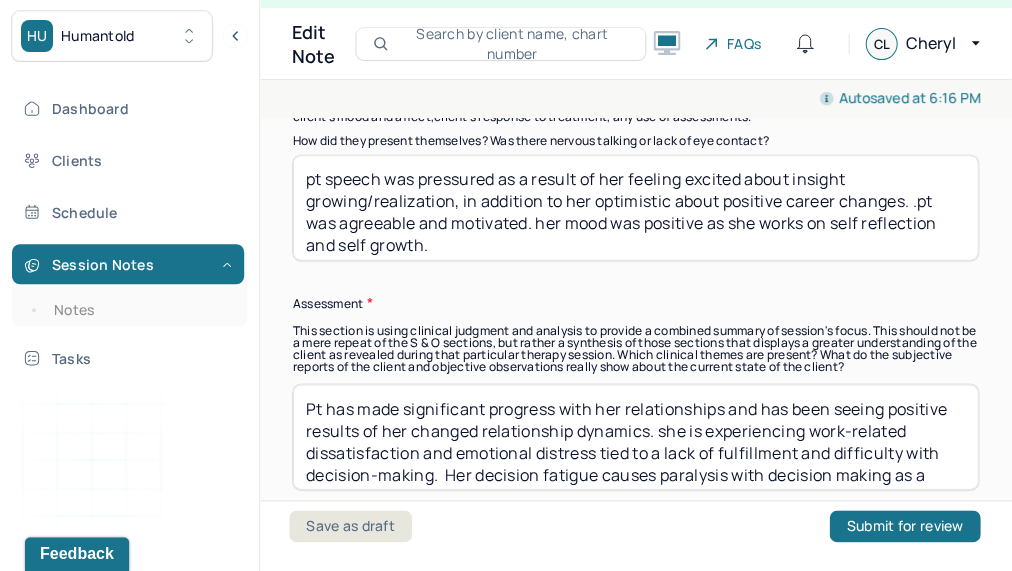 type on "pt reports that she has been feeling uncertainty related to her career. she feels unsure about what is the best path for her and sure whether she wants to start her own business due to the commitment of time/effort required. she has also been feeling concerned about supporting her partners depression." 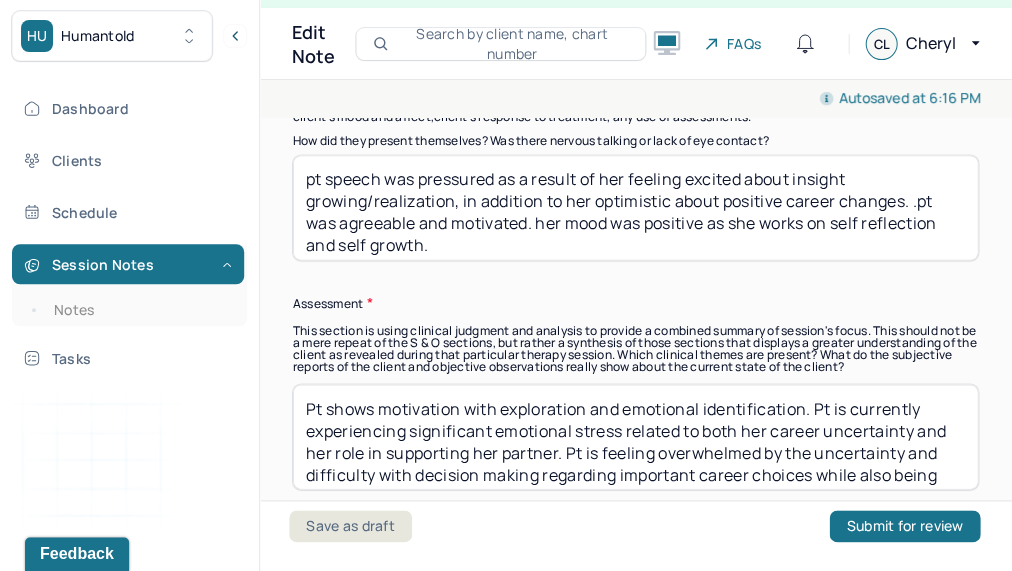 scroll, scrollTop: 50, scrollLeft: 0, axis: vertical 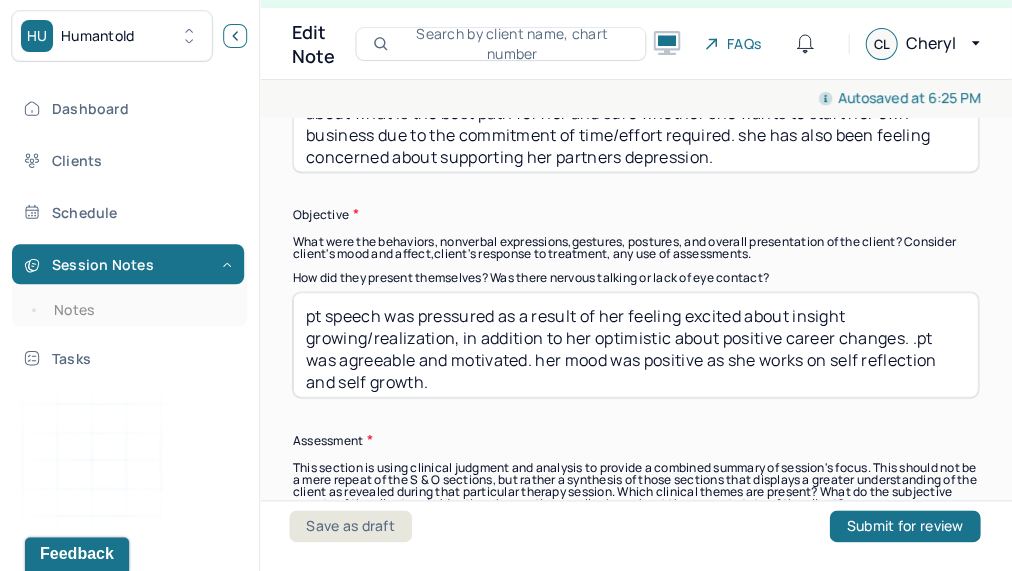 type on "Pt shows motivation with exploration and emotional identification. Pt is currently experiencing significant emotional stress related to both her career uncertainty and her role in supporting her partner. Pt is feeling overwhelmed by the uncertainty and difficulty with decision making regarding important career choices while also being emotionally responsible for her partner's mental health. She often struggles with balancing how much support to provide and where to draw boundaries.  We continue to address these concerns that appear to be impacting her mental and emotional well-being." 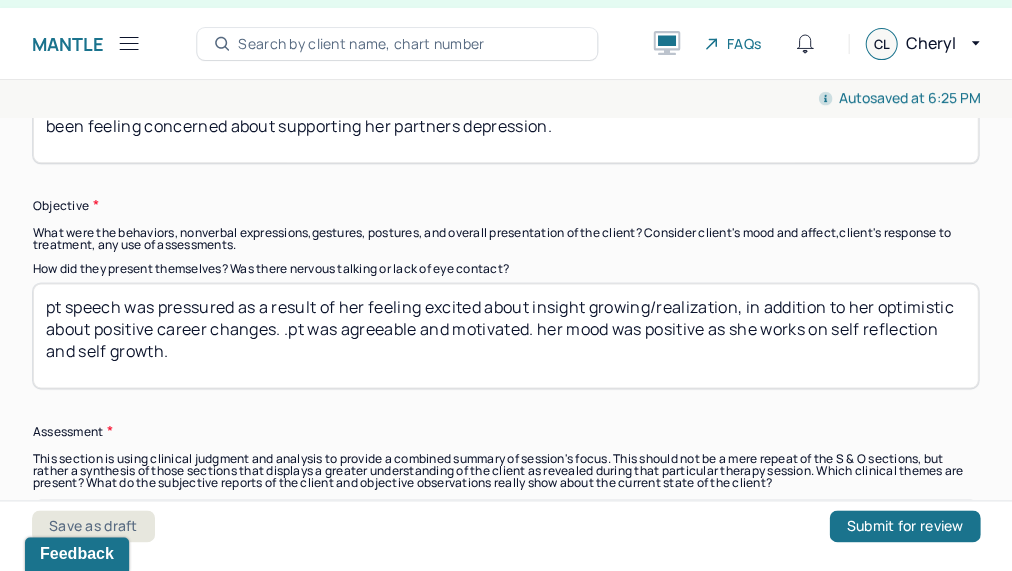 scroll, scrollTop: 1574, scrollLeft: 0, axis: vertical 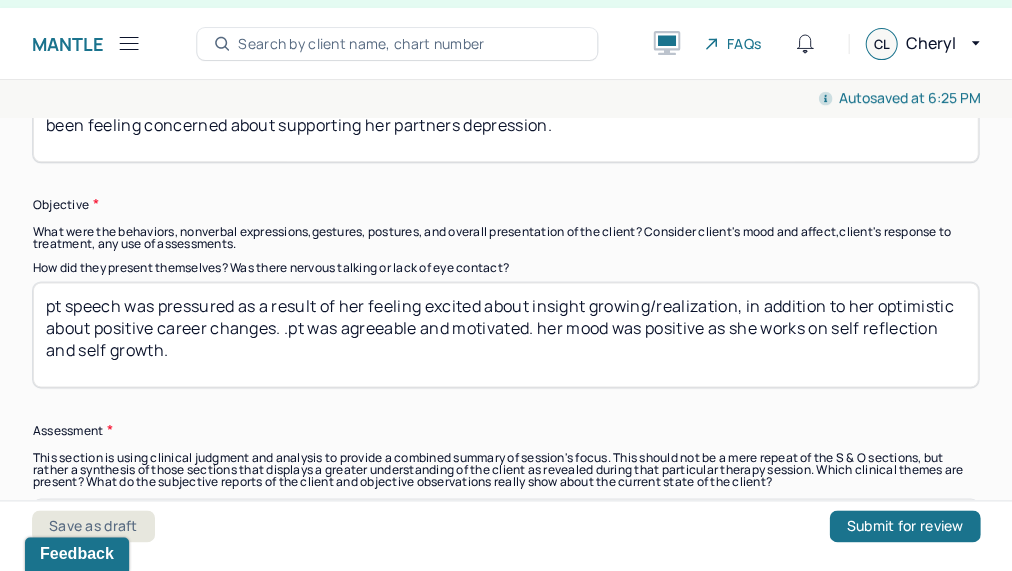 click on "pt speech was pressured as a result of her feeling excited about insight growing/realization, in addition to her optimistic about positive career changes. .pt was agreeable and motivated. her mood was positive as she works on self reflection and self growth." at bounding box center (505, 334) 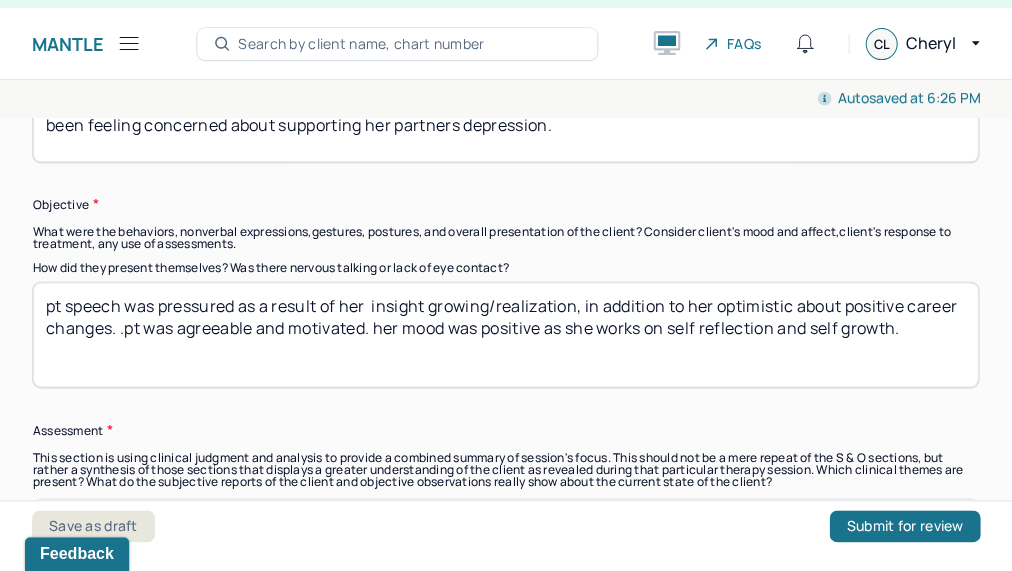click on "pt speech was pressured as a result of her  insight growing/realization, in addition to her optimistic about positive career changes. .pt was agreeable and motivated. her mood was positive as she works on self reflection and self growth." at bounding box center (505, 334) 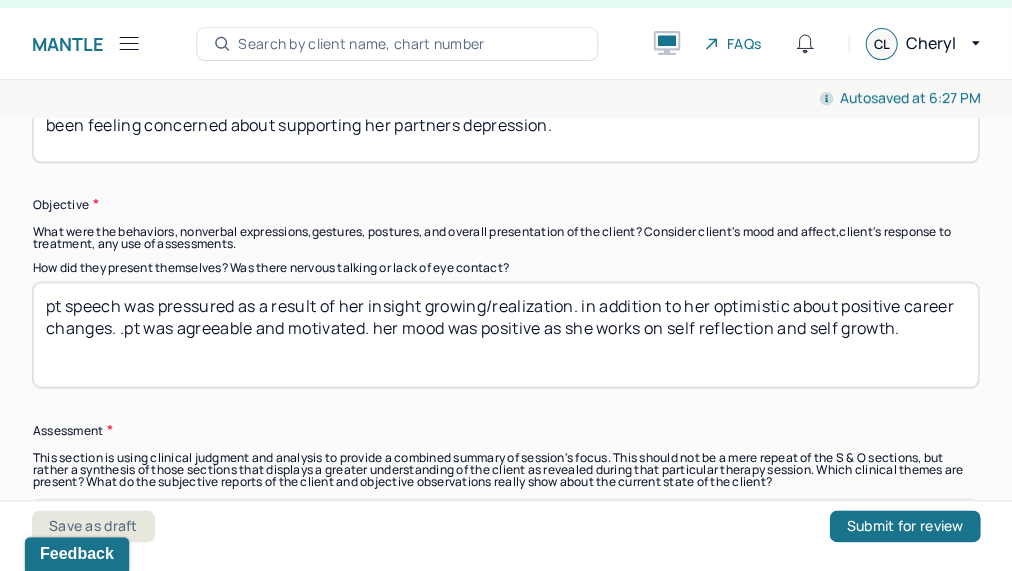 drag, startPoint x: 587, startPoint y: 303, endPoint x: 907, endPoint y: 296, distance: 320.07654 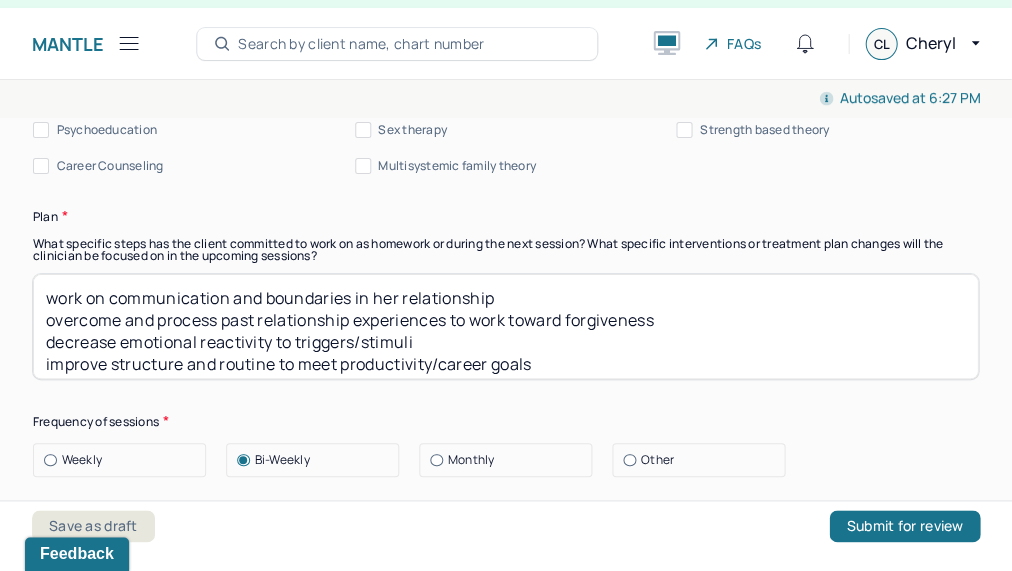 scroll, scrollTop: 2517, scrollLeft: 0, axis: vertical 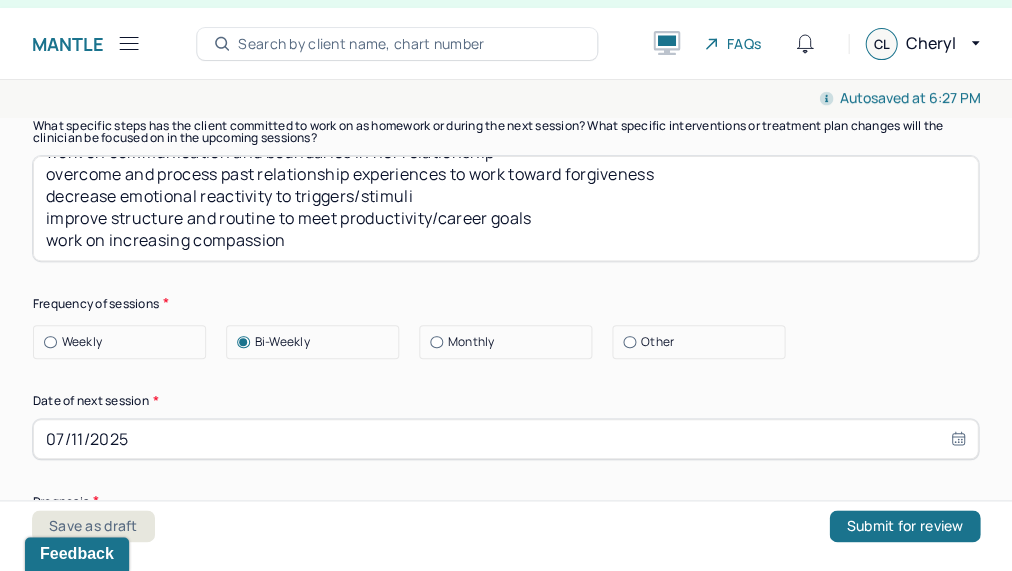 type on "pt speech was pressured as a result of her insight growing/realization. pt is struggling with uncertainty with her relationship and career changes. .pt was agreeable and motivated. her mood was positive as she works on self reflection and self growth." 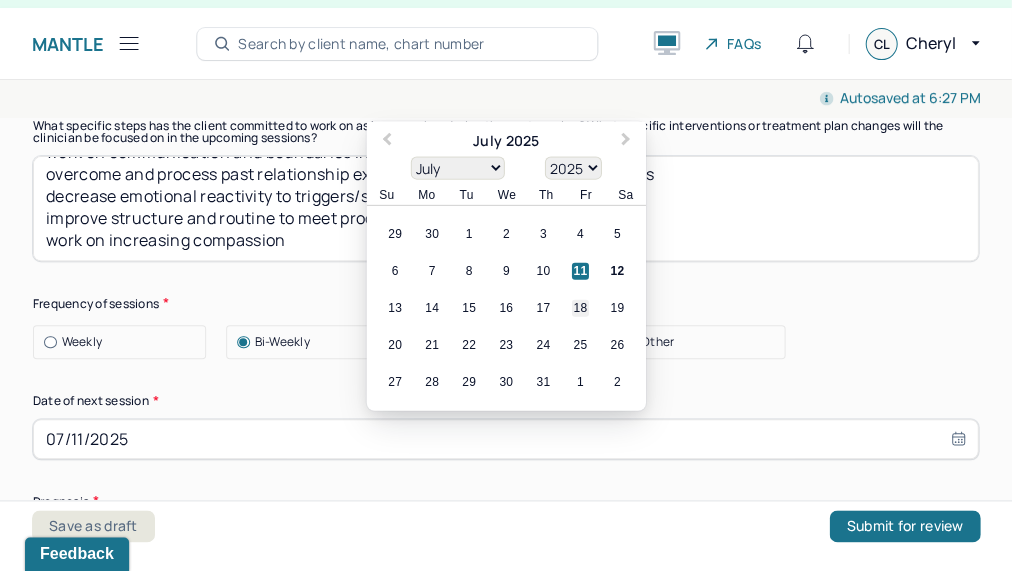 click on "18" at bounding box center [580, 307] 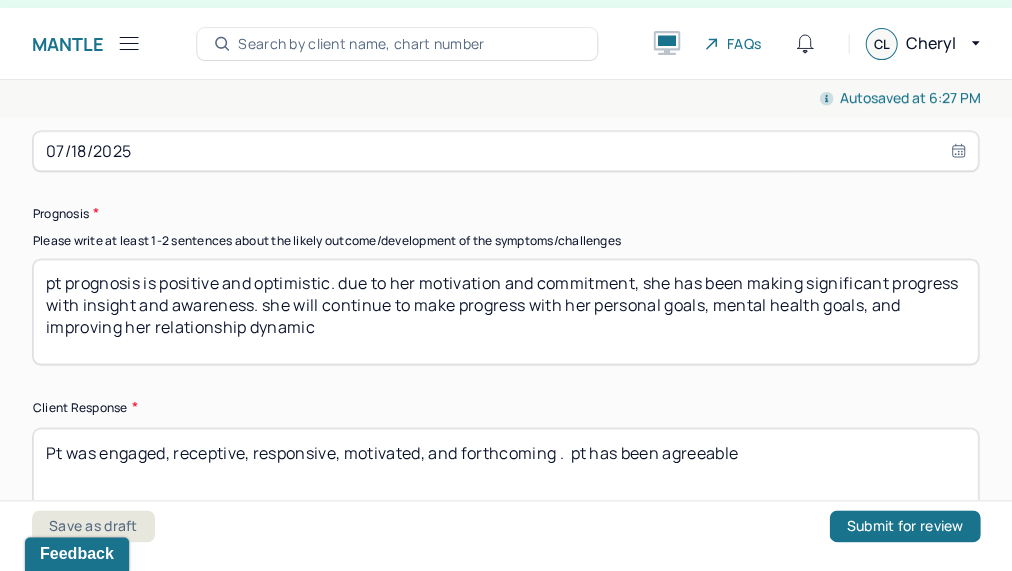 scroll, scrollTop: 2912, scrollLeft: 0, axis: vertical 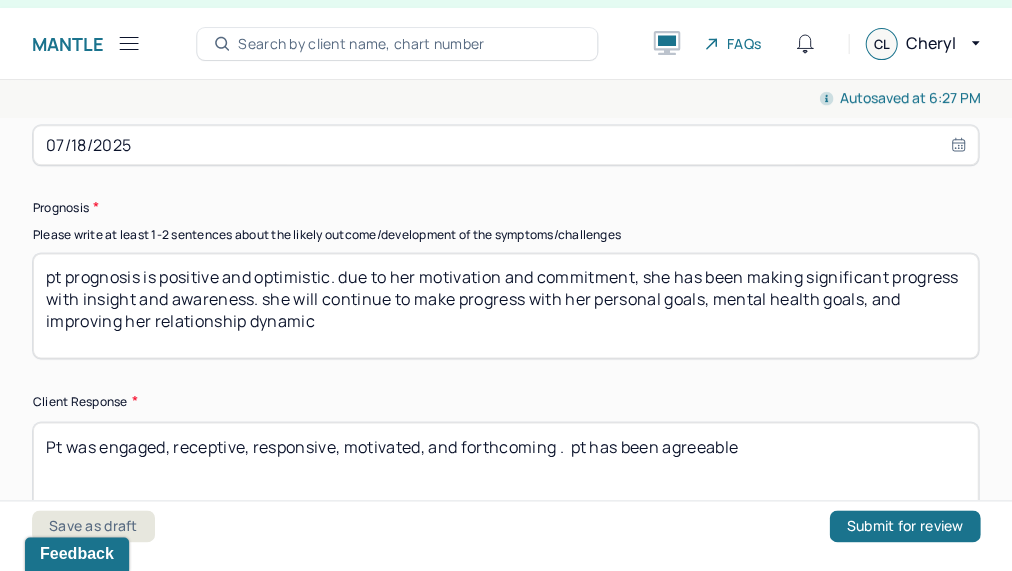 click on "pt prognosis is positive and optimistic. due to her motivation and commitment, she has been making significant progress with insight and awareness. she will continue to make progress with her personal goals, mental health goals, and improving her relationship dynamic" at bounding box center [505, 305] 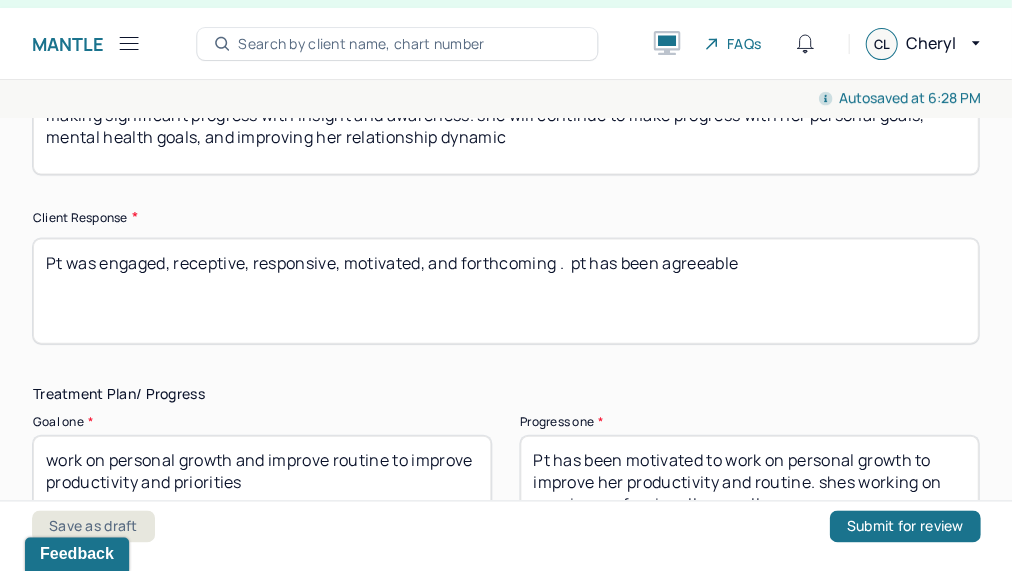 scroll, scrollTop: 3094, scrollLeft: 0, axis: vertical 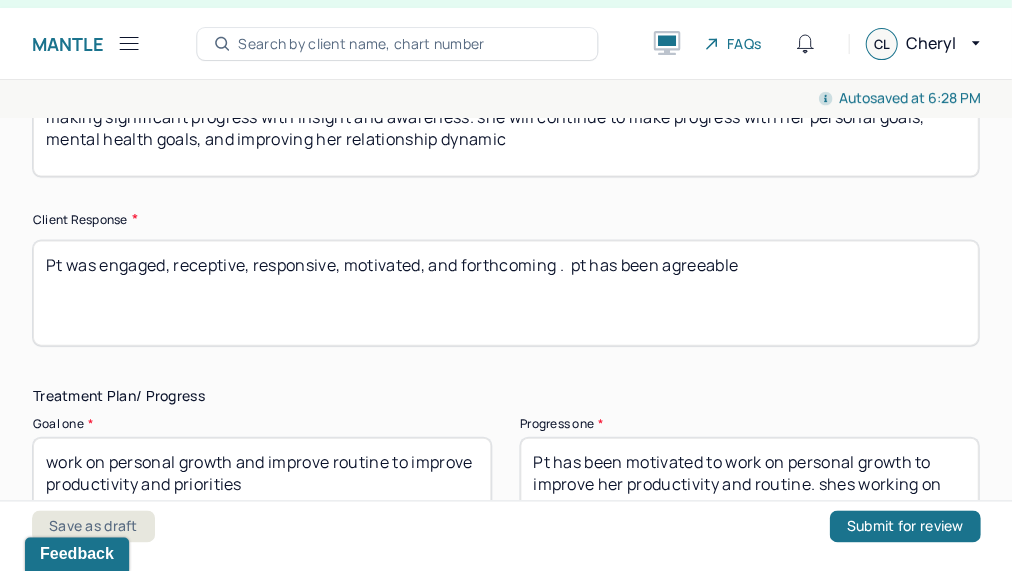 type on "this has remained the same. pt prognosis is positive and optimistic. due to her motivation and commitment, she has been making significant progress with insight and awareness. she will continue to make progress with her personal goals, mental health goals, and improving her relationship dynamic" 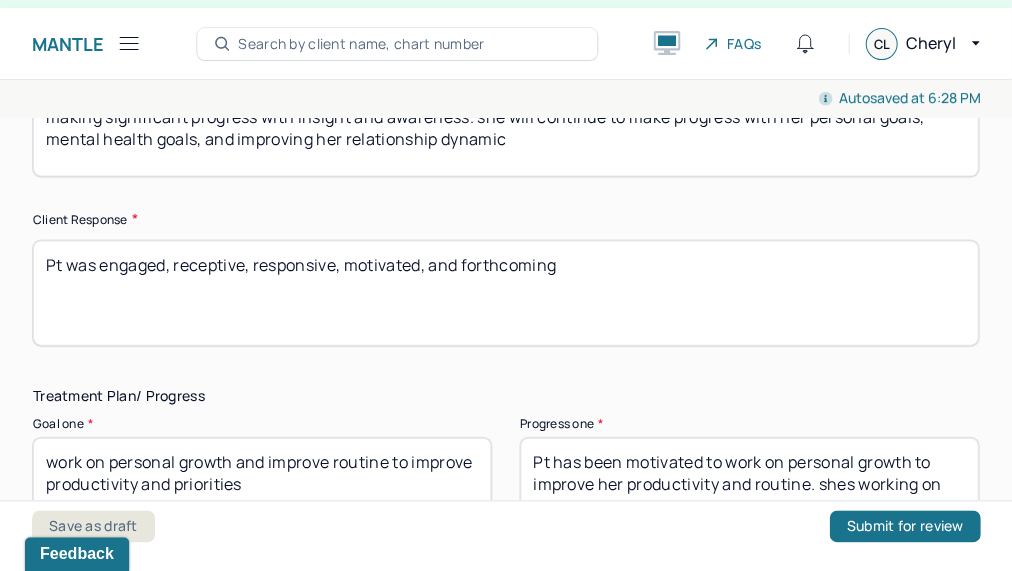 click on "Pt was engaged, receptive, responsive, motivated, and forthcoming" at bounding box center [505, 292] 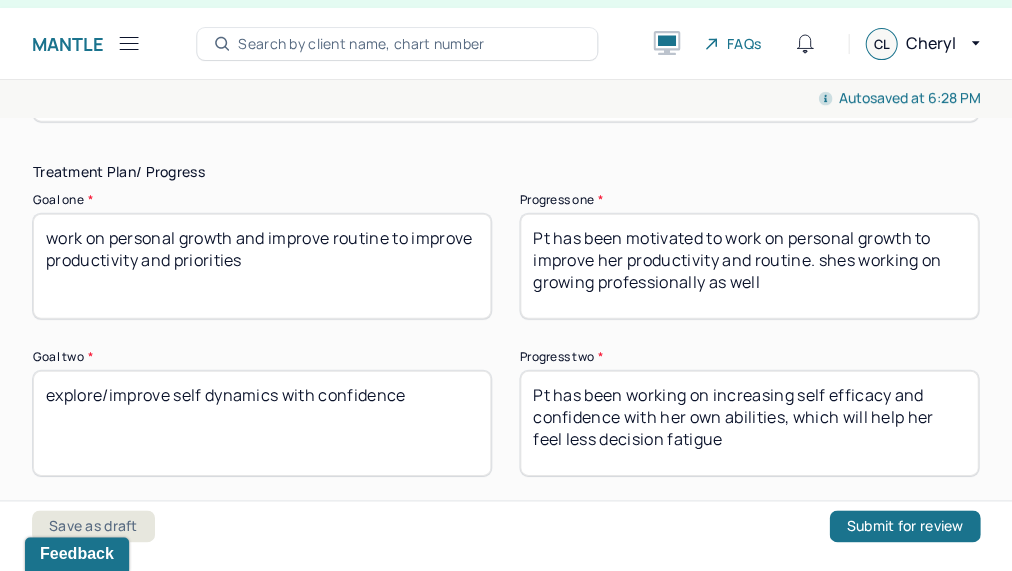 scroll, scrollTop: 3329, scrollLeft: 0, axis: vertical 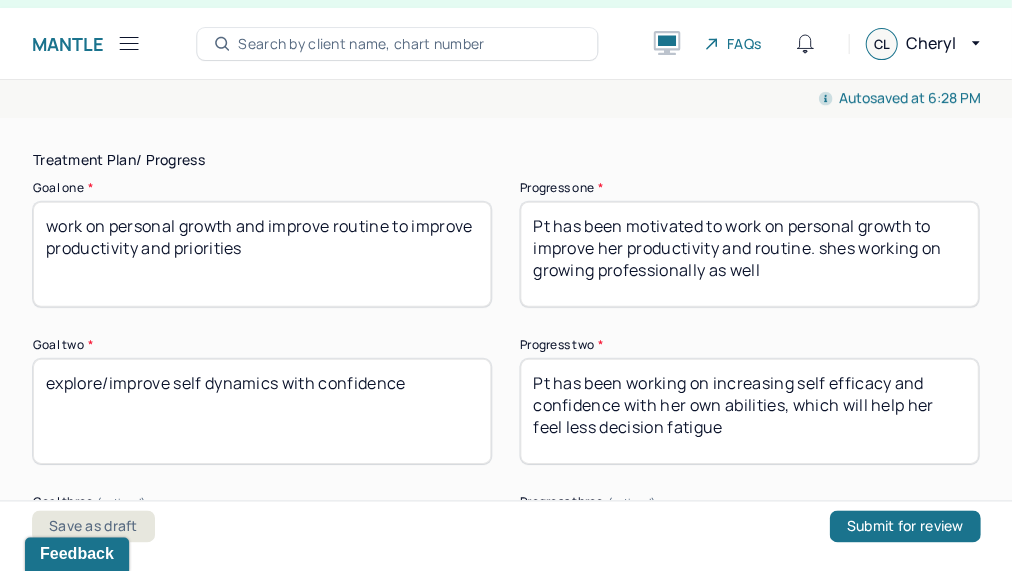 type on "Pt continues to be engaged, receptive, responsive, motivated, and forthcoming" 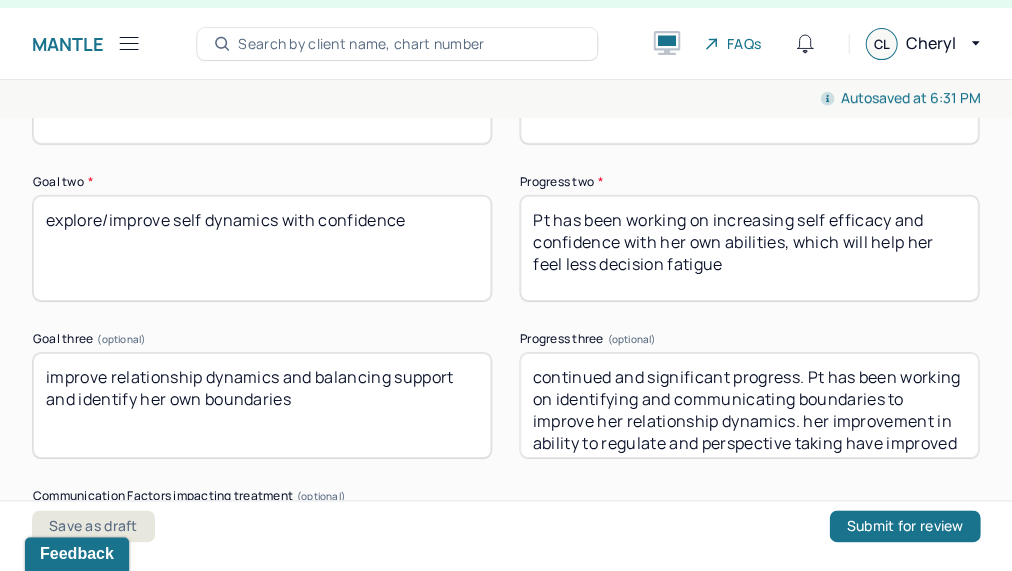 scroll, scrollTop: 3493, scrollLeft: 0, axis: vertical 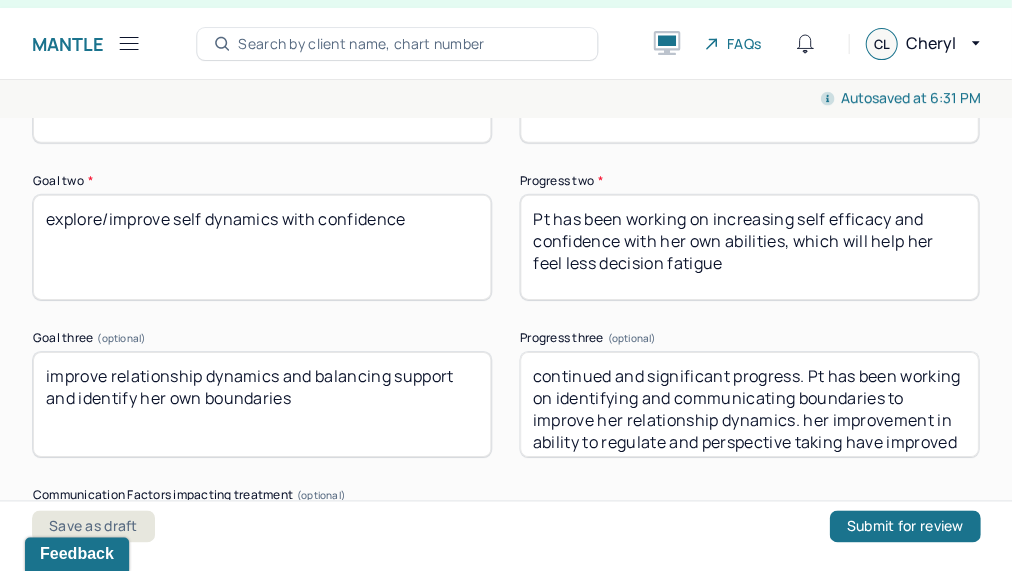 type on "Pt has been motivated to work on personal growth to improve career and her relationship" 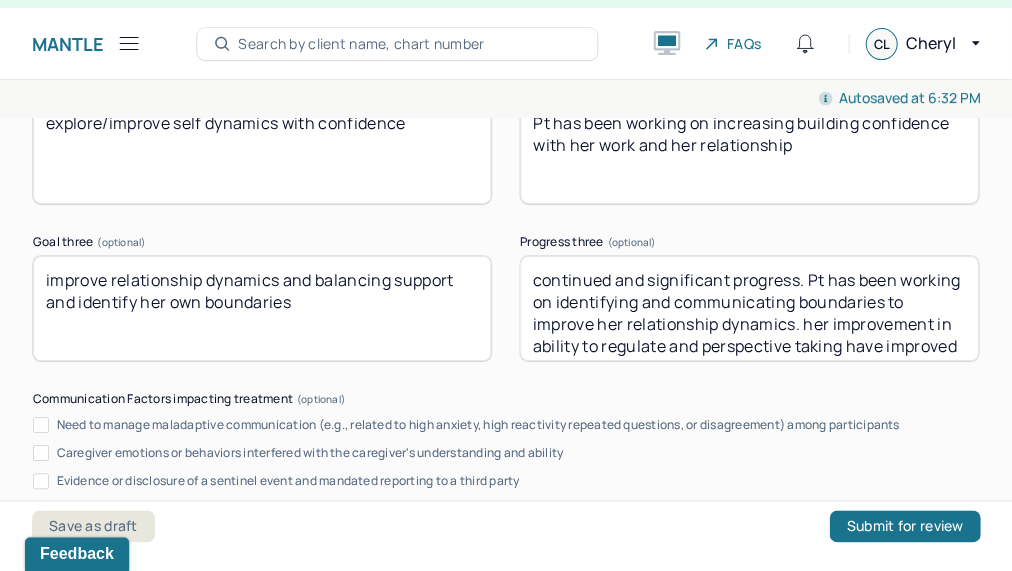 scroll, scrollTop: 3592, scrollLeft: 0, axis: vertical 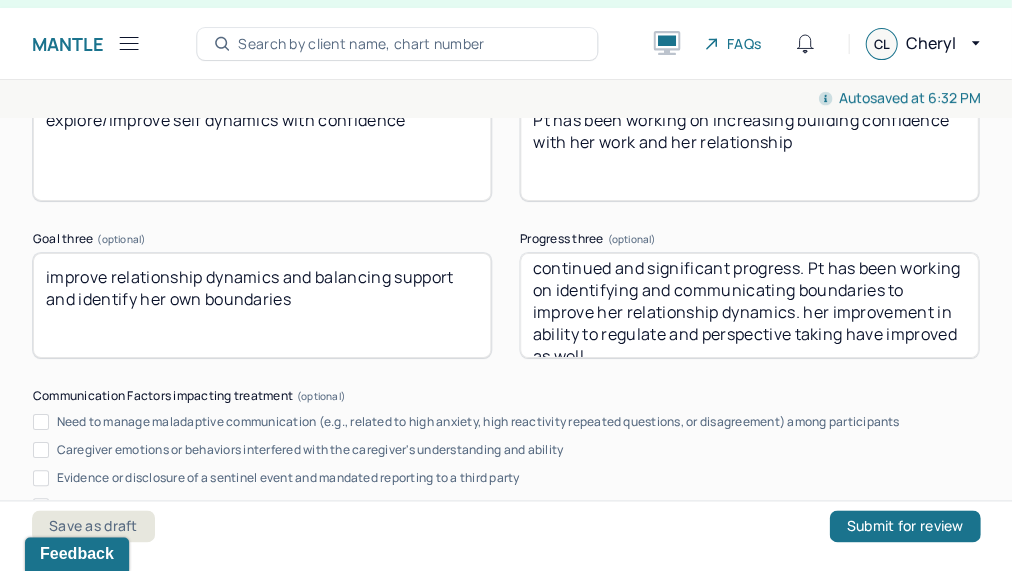 type on "Pt has been working on increasing building confidence with her work and her relationship" 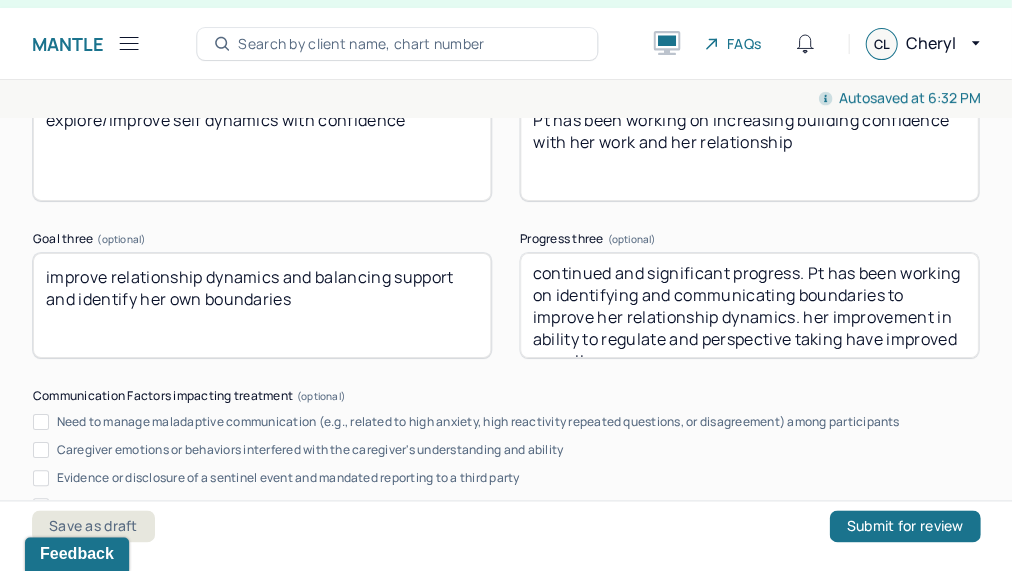 scroll, scrollTop: 0, scrollLeft: 0, axis: both 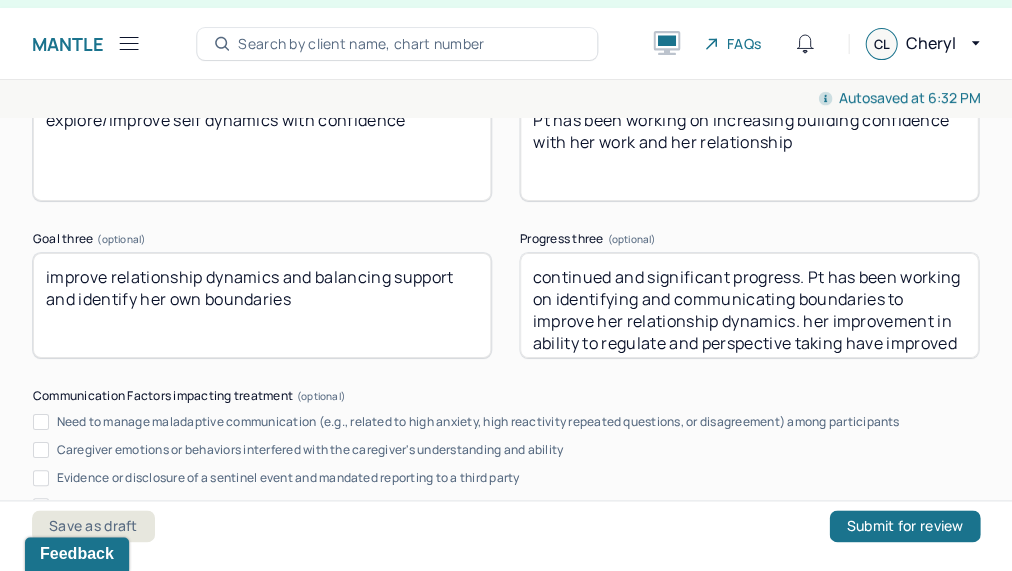 drag, startPoint x: 804, startPoint y: 264, endPoint x: 477, endPoint y: 245, distance: 327.5515 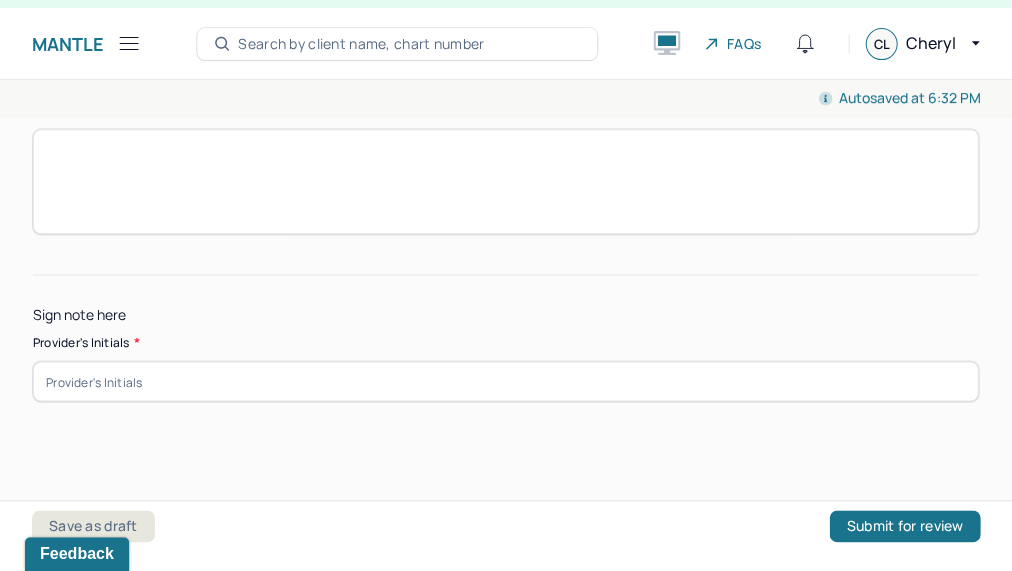 scroll, scrollTop: 4088, scrollLeft: 0, axis: vertical 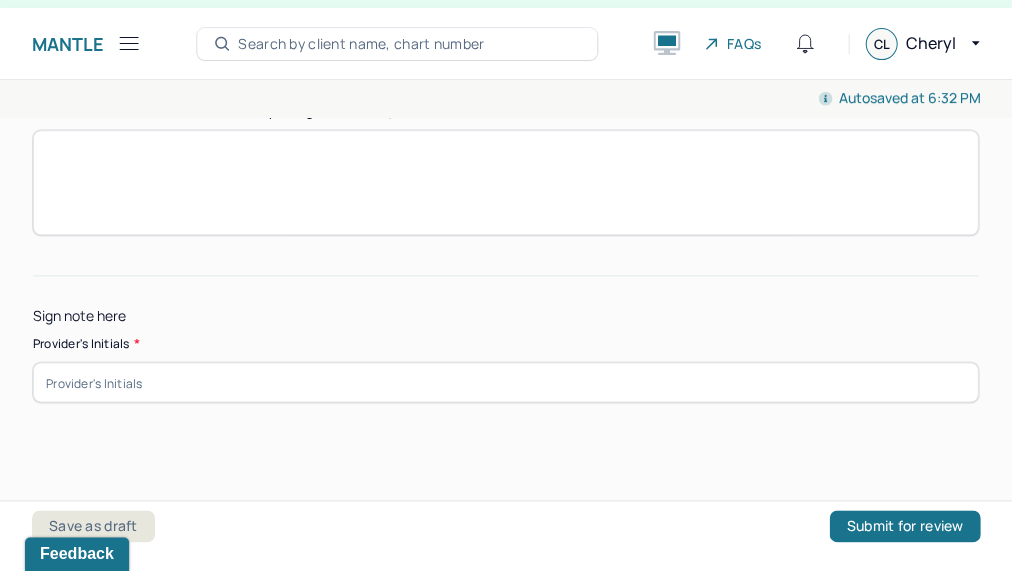 type on "this has remained the same.  Pt has been working on identifying and communicating boundaries to improve her relationship dynamics. her improvement in ability to regulate and perspective taking have improved as well" 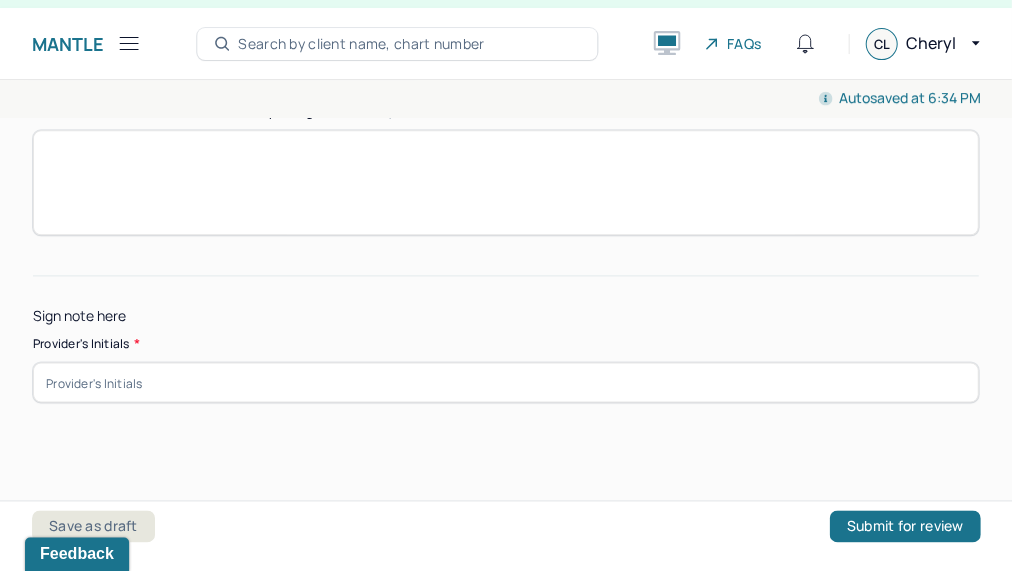 click at bounding box center (505, 382) 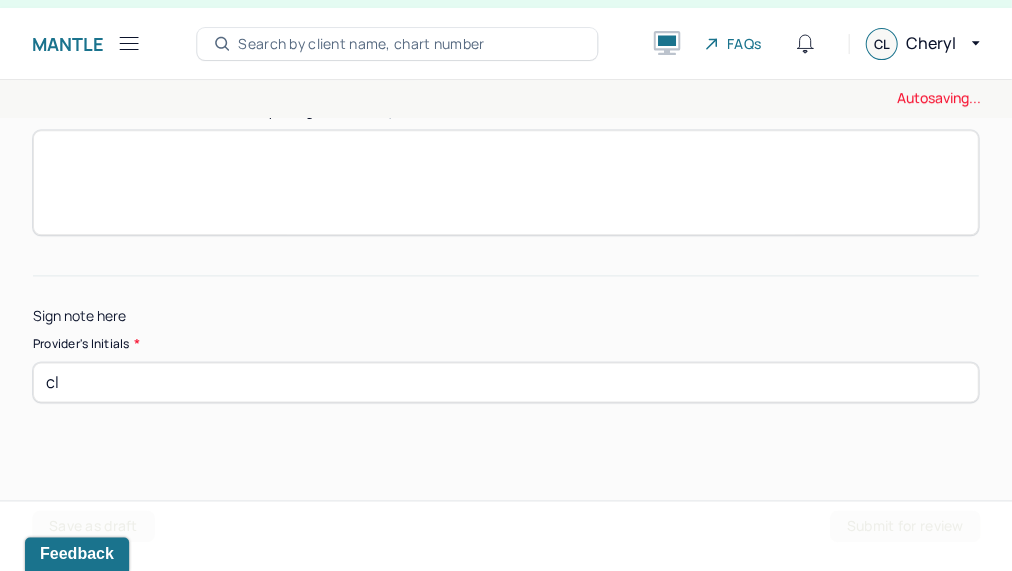 type on "cl" 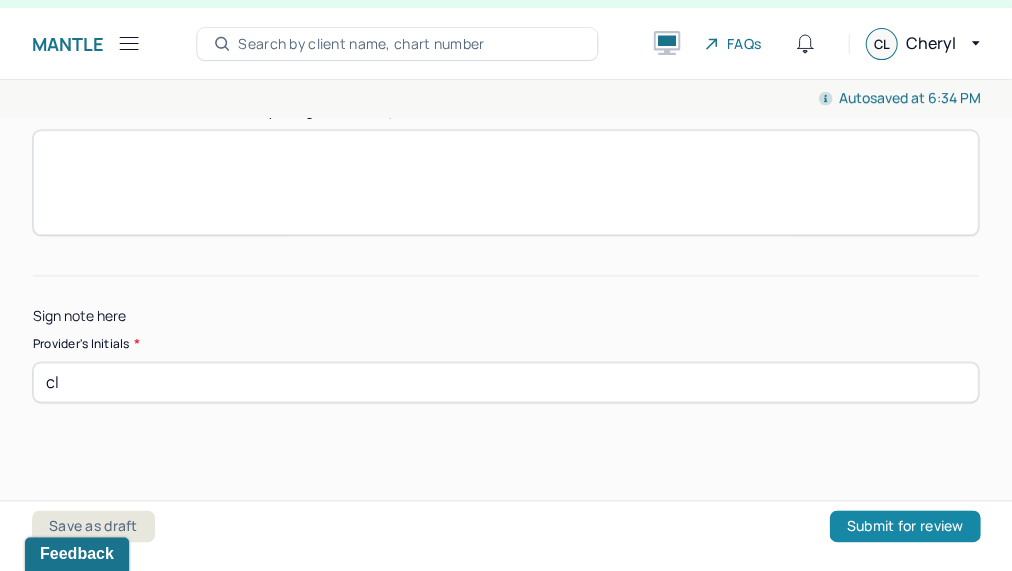 click on "Submit for review" at bounding box center [904, 526] 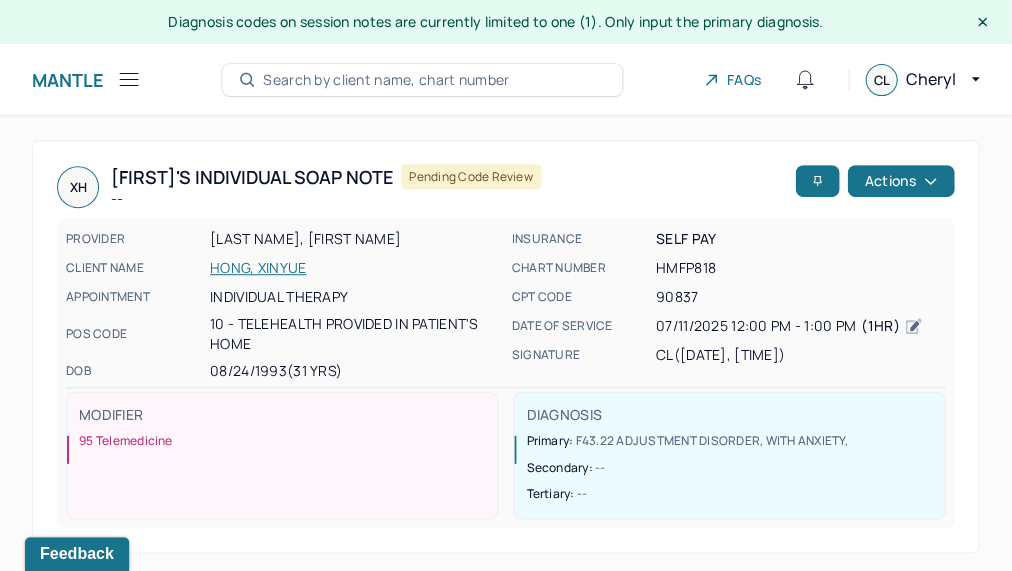 scroll, scrollTop: 0, scrollLeft: 0, axis: both 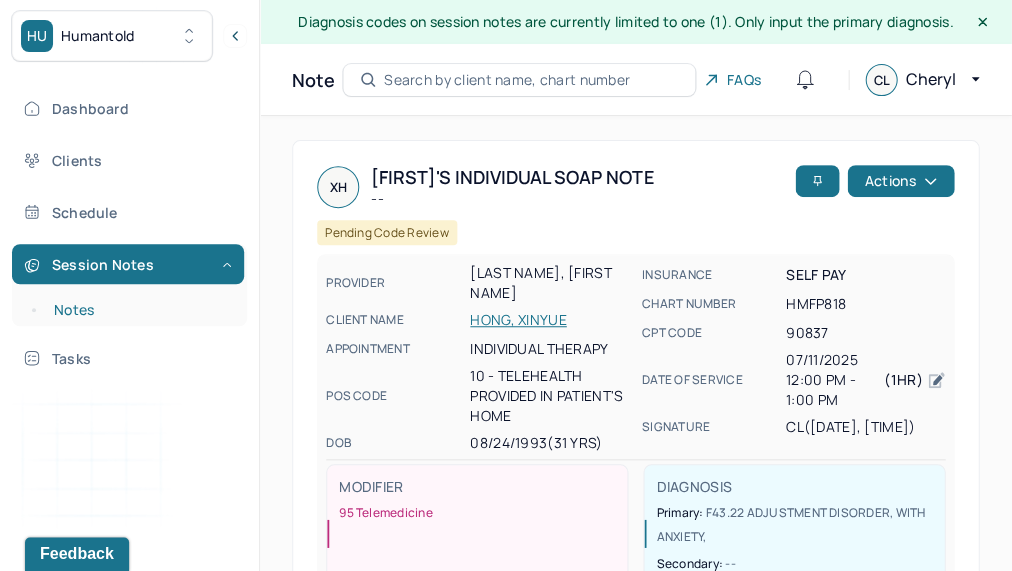 click on "Notes" at bounding box center [139, 310] 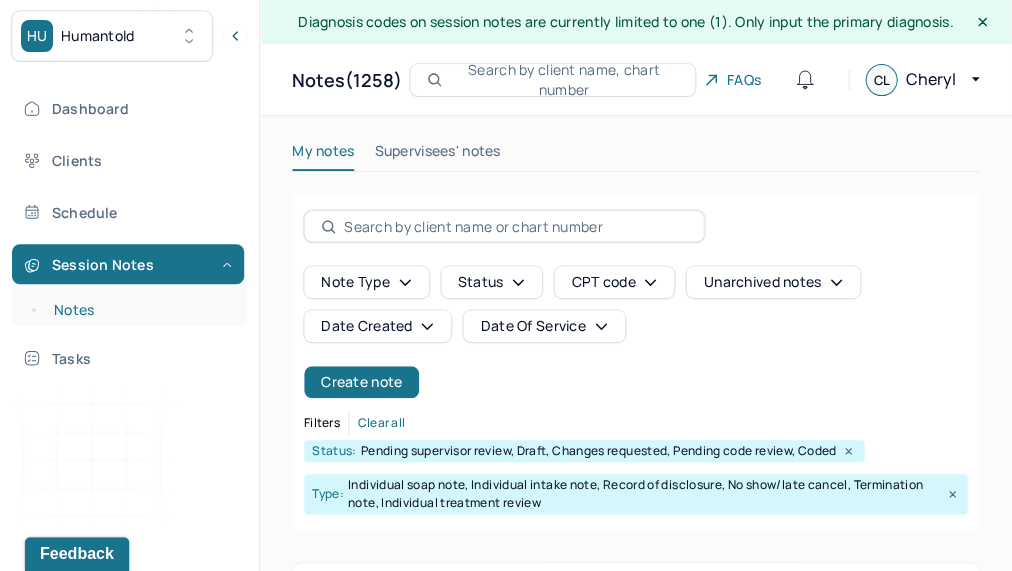 click on "Notes" at bounding box center [139, 310] 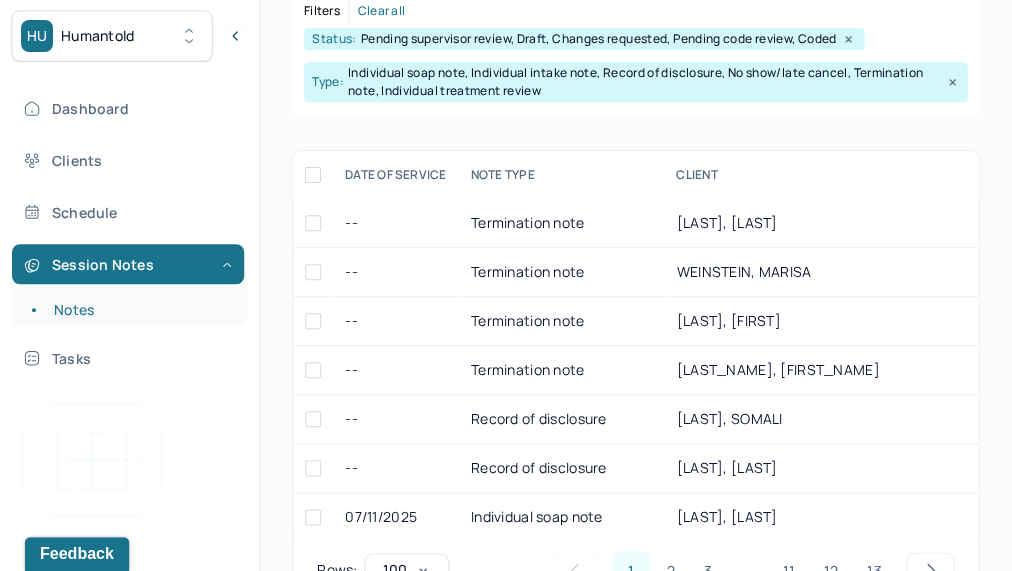 scroll, scrollTop: 410, scrollLeft: 0, axis: vertical 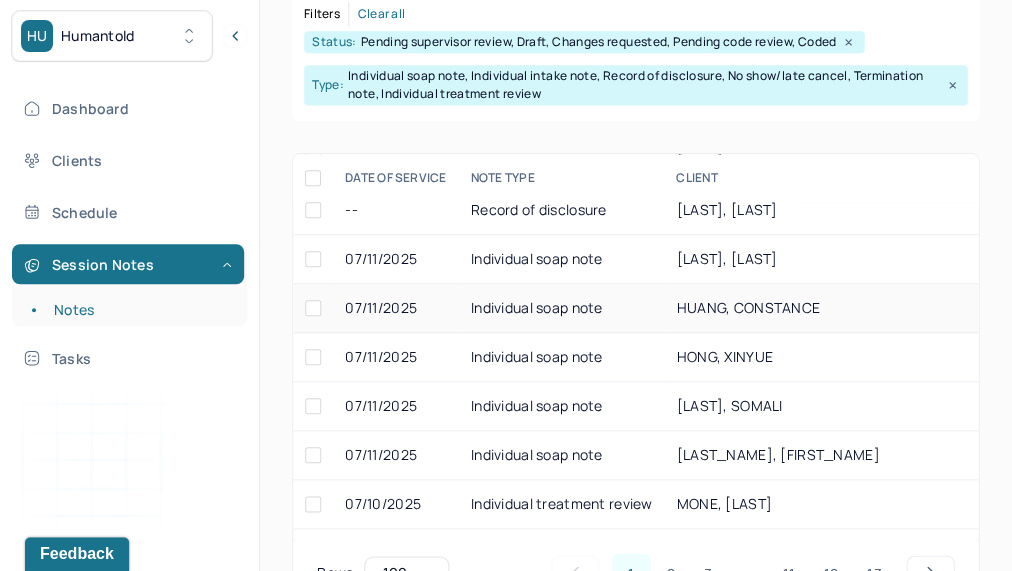 click on "HUANG, CONSTANCE" at bounding box center [826, 308] 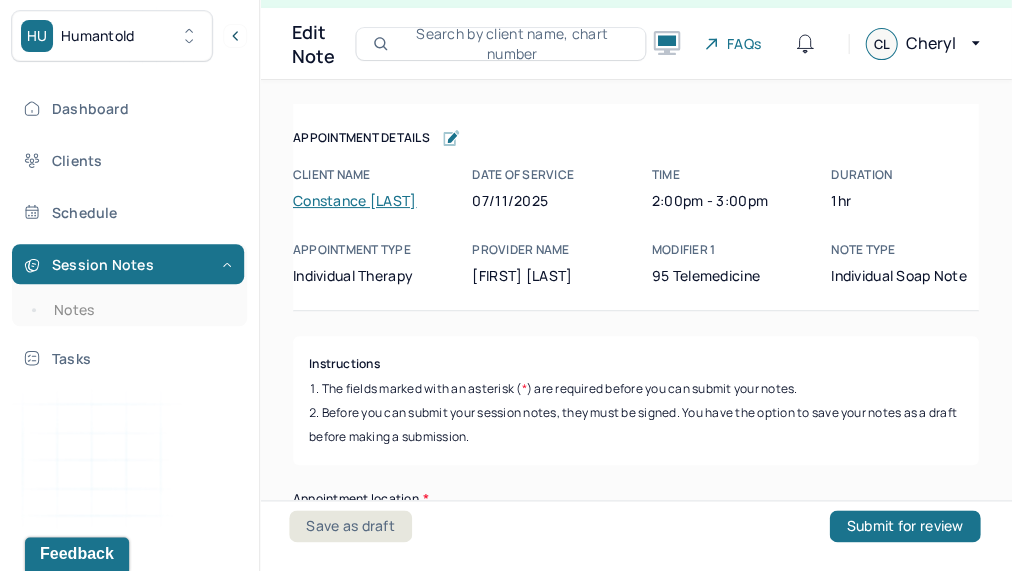 scroll, scrollTop: 36, scrollLeft: 0, axis: vertical 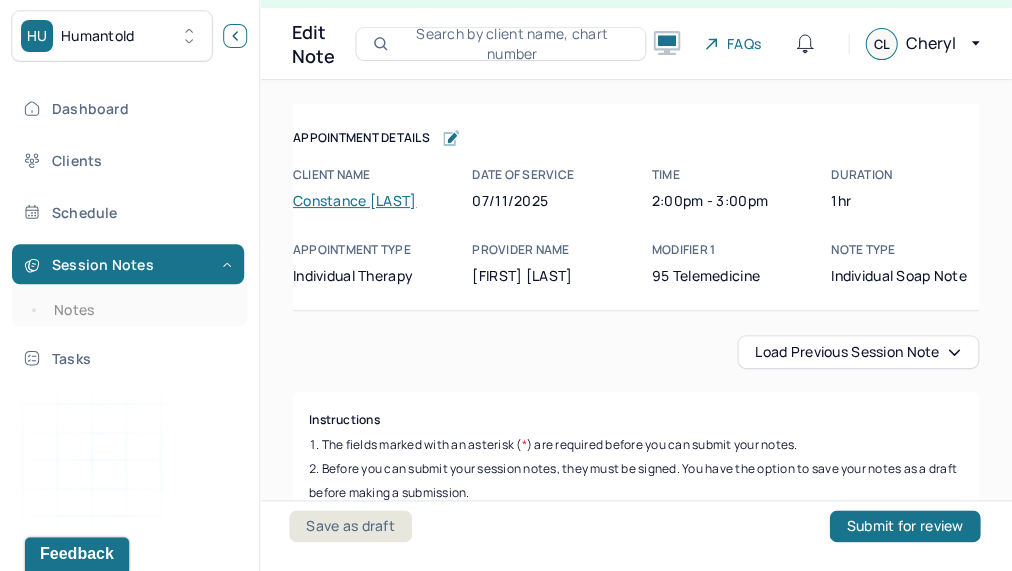 click at bounding box center [235, 36] 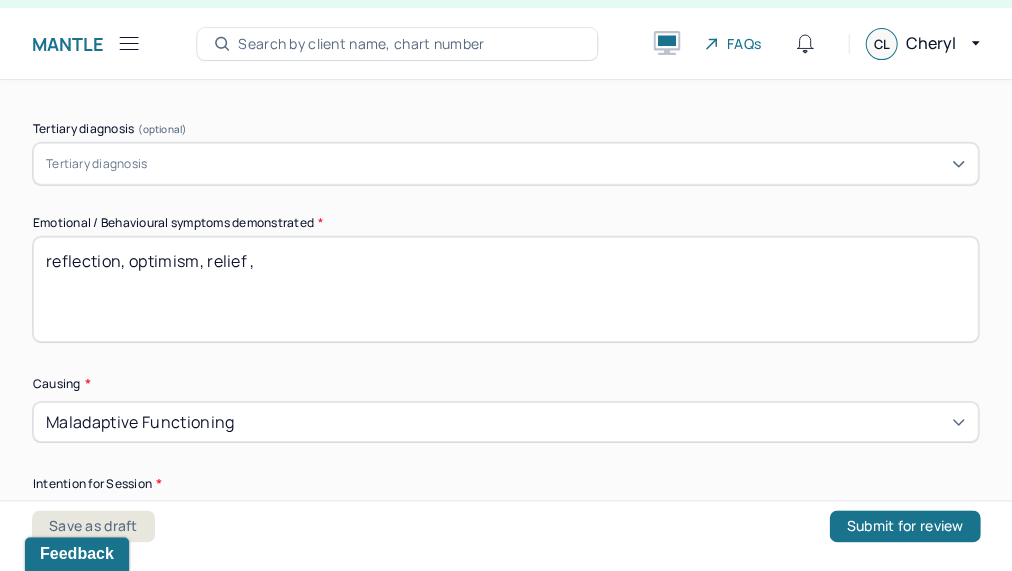 scroll, scrollTop: 950, scrollLeft: 0, axis: vertical 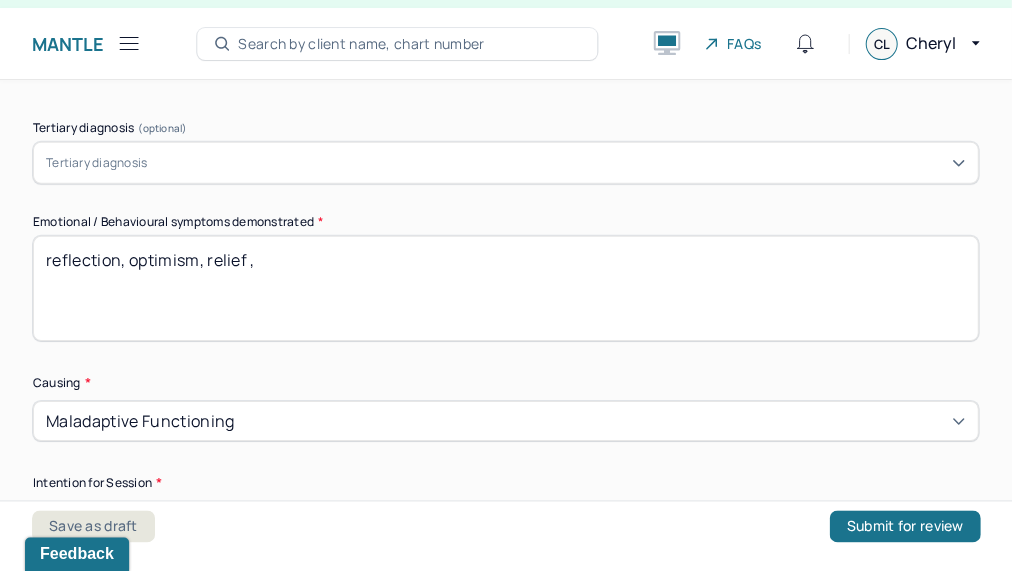 click on "reflection, optimism, relief ," at bounding box center (505, 288) 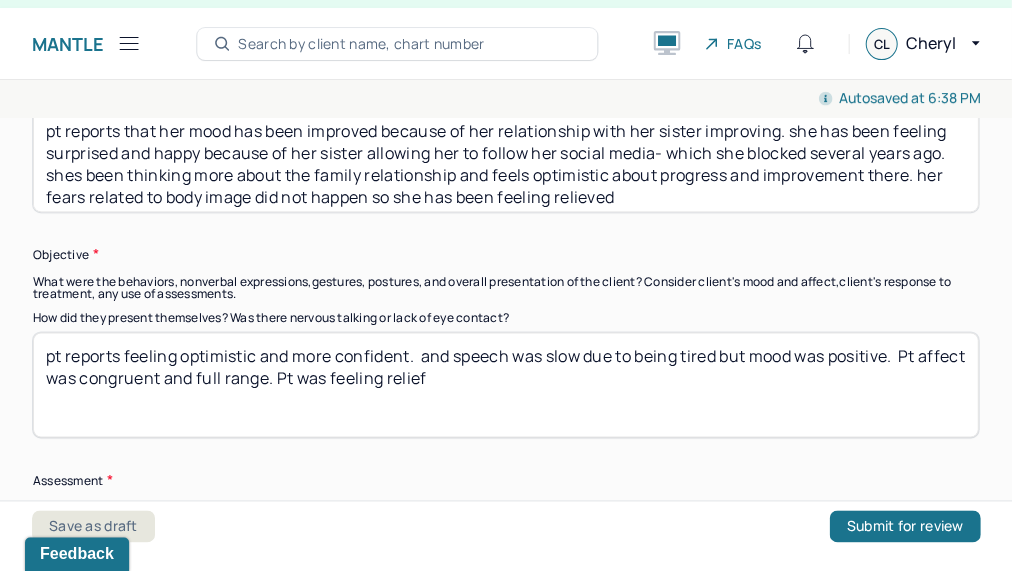 scroll, scrollTop: 1506, scrollLeft: 0, axis: vertical 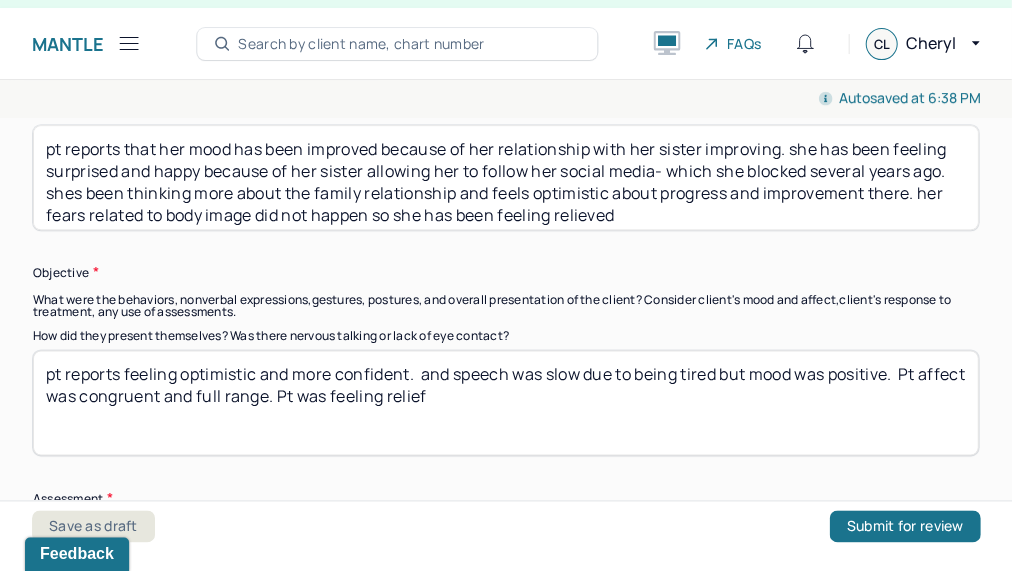 type on "reflection, uncertainty, nervousness, discomfort" 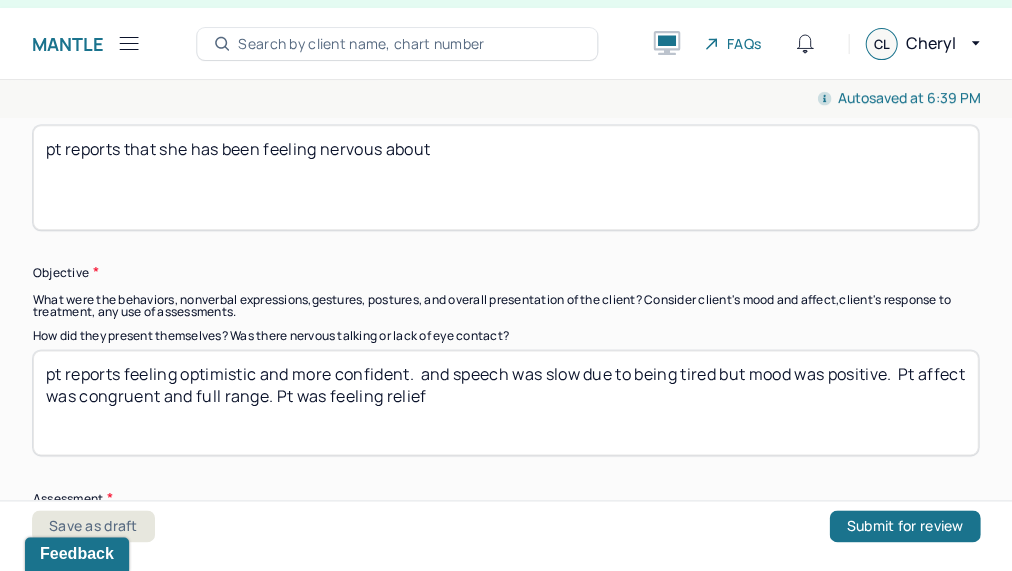 paste on "Upcoming conversation  with a manager regarding a role she may transition to. she has recently realized that in order to transition to another position, she had to put more work into the process by initiating meetings. She has been feeling stressed and uncomfortable, and avoidant with change." 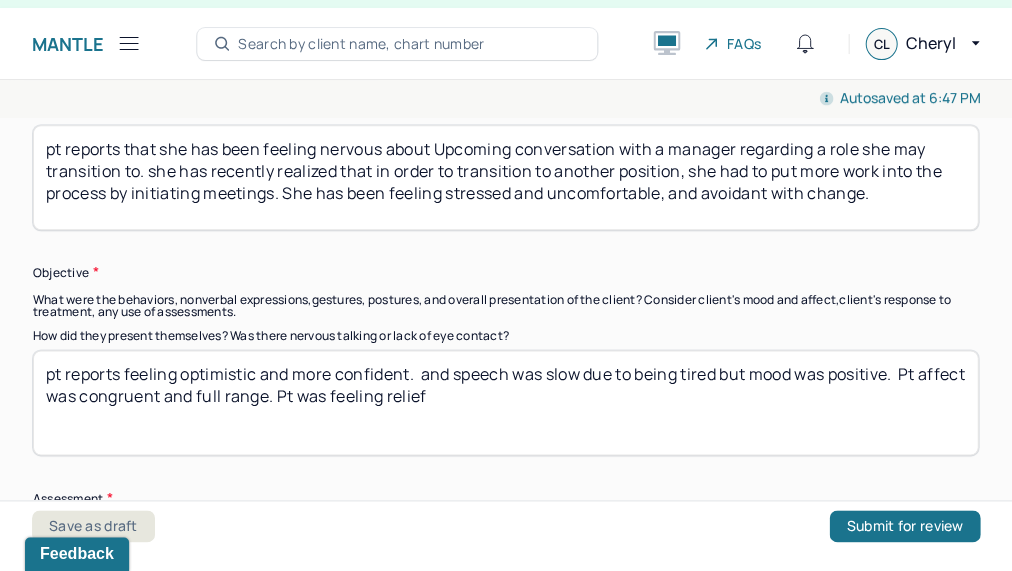 click on "pt reports that she has been feeling nervous about Upcoming conversation with a manager regarding a role she may transition to. she has recently realized that in order to transition to another position, she had to put more work into the process by initiating meetings. She has been feeling stressed and uncomfortable, and avoidant with change." at bounding box center (505, 177) 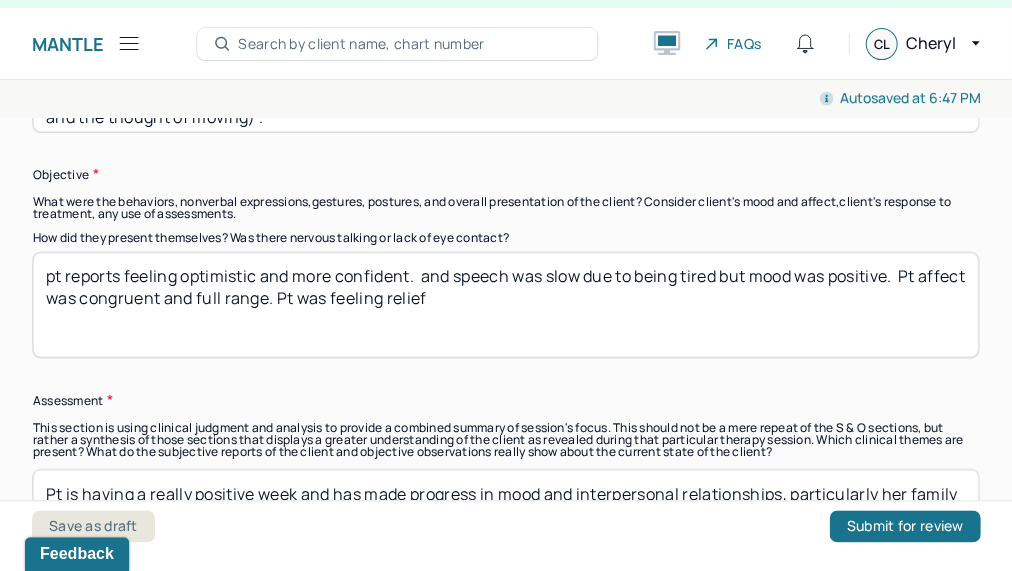 scroll, scrollTop: 1608, scrollLeft: 0, axis: vertical 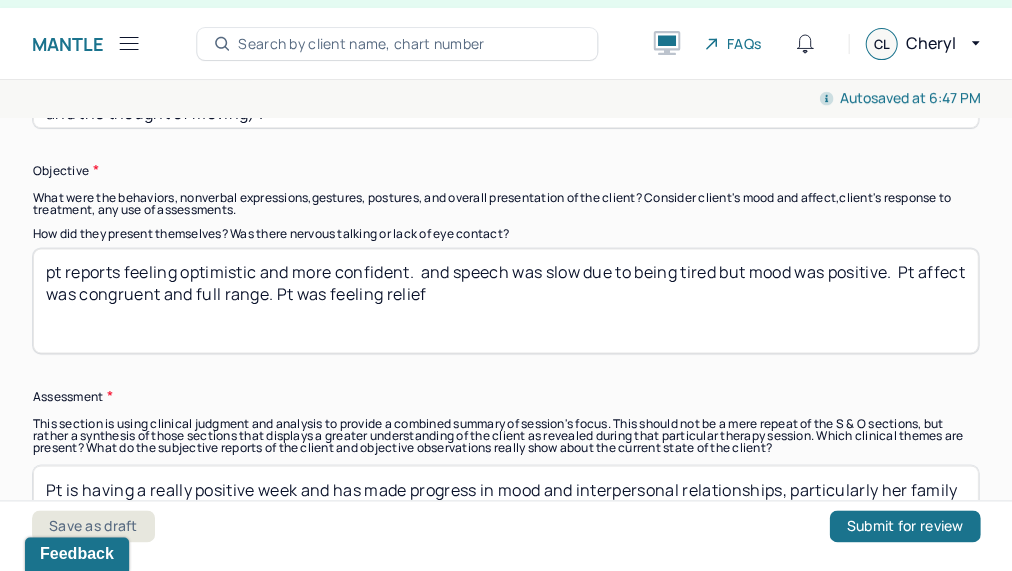 type on "pt reports that she has been feeling nervous about an upcoming conversation with a manager regarding a role she may transition to. she has recently realized that in order to transition to another position, she had to put more work into the process by initiating meetings. She has been feeling stressed and uncomfortable, and avoidant with change (with career and the thought of moving) ." 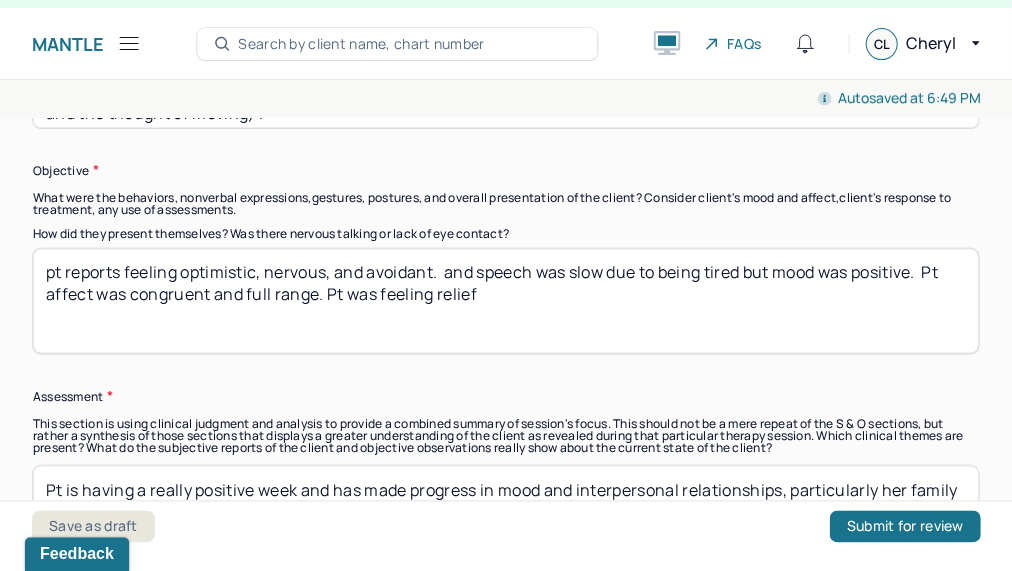 drag, startPoint x: 615, startPoint y: 269, endPoint x: 748, endPoint y: 261, distance: 133.24039 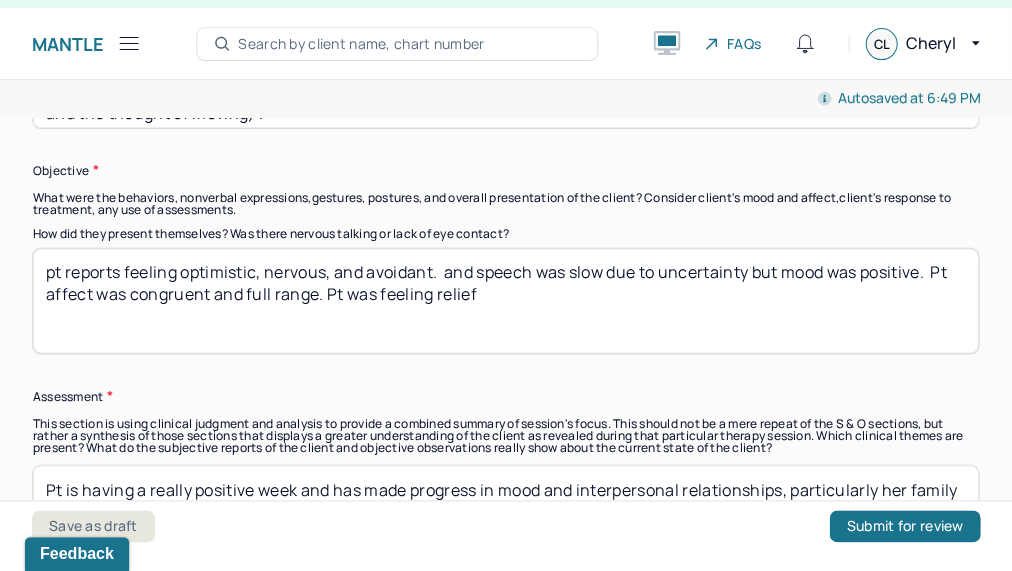 scroll, scrollTop: 1697, scrollLeft: 0, axis: vertical 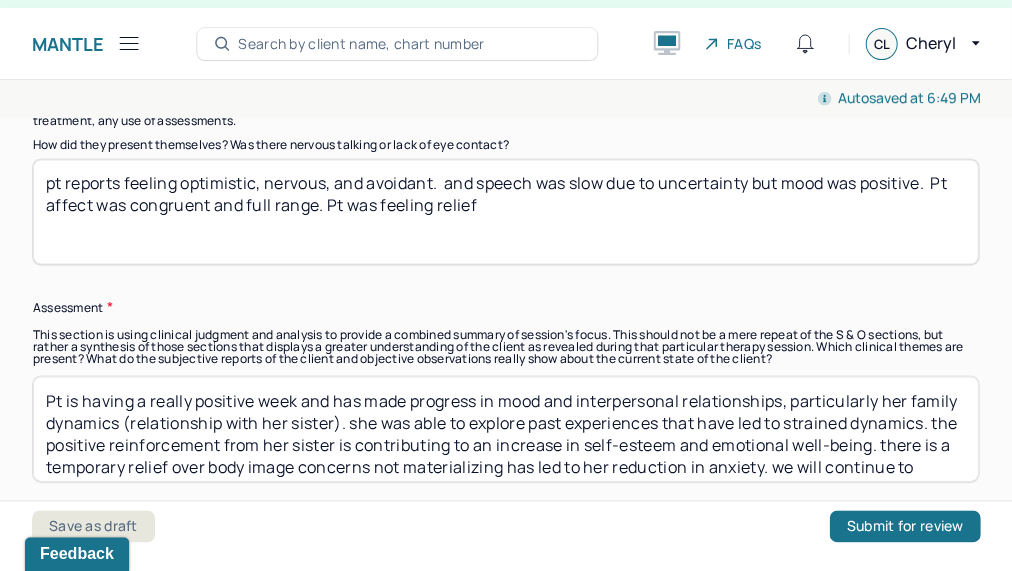 drag, startPoint x: 519, startPoint y: 201, endPoint x: 322, endPoint y: 200, distance: 197.00253 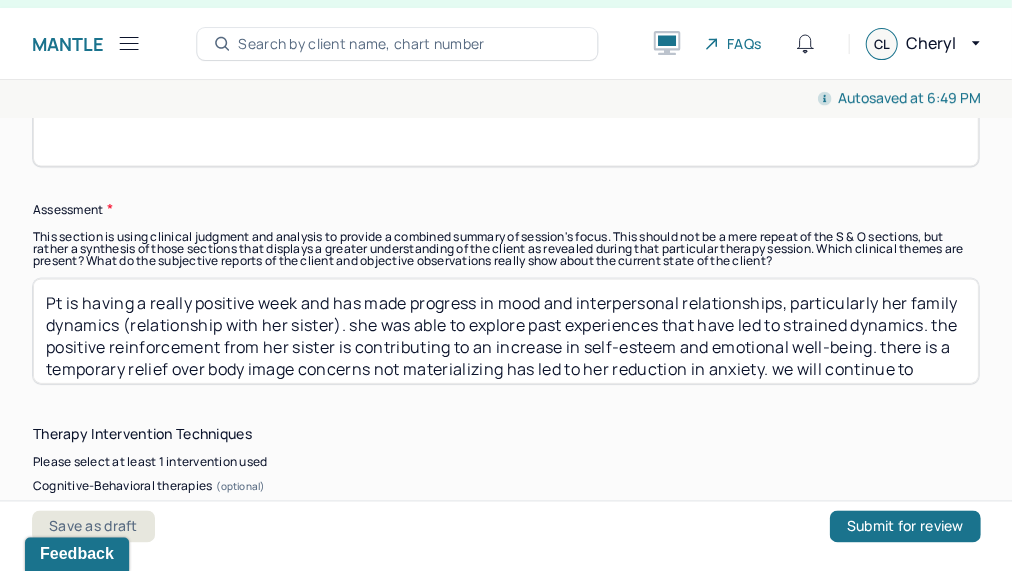 scroll, scrollTop: 1796, scrollLeft: 0, axis: vertical 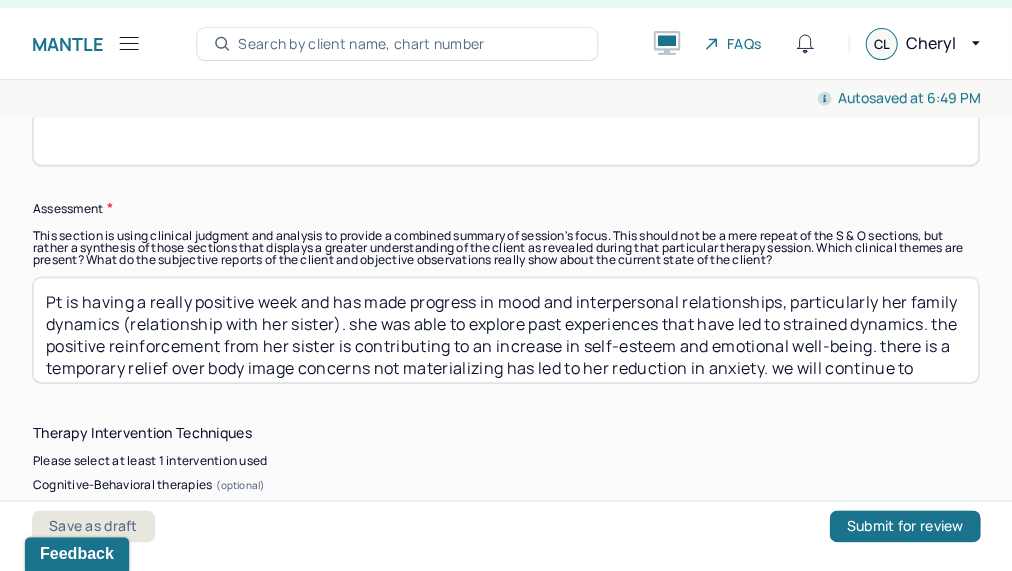 type on "pt reports feeling optimistic, nervous, and avoidant. and speech was slow due to uncertainty but mood was positive. Pt affect was congruent and full range." 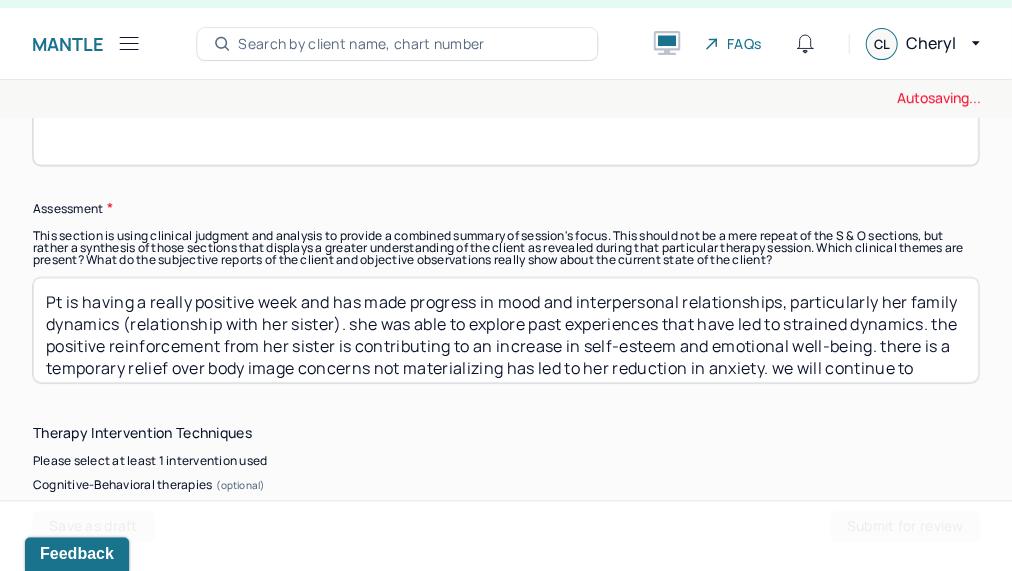 click on "Pt is having a really positive week and has made progress in mood and interpersonal relationships, particularly her family dynamics (relationship with her sister). she was able to explore past experiences that have led to strained dynamics. the positive reinforcement from her sister is contributing to an increase in self-esteem and emotional well-being. there is a temporary relief over body image concerns not materializing has led to her reduction in anxiety. we will continue to explore and improve family dynamics and interpersonal dynamics in general" at bounding box center (505, 329) 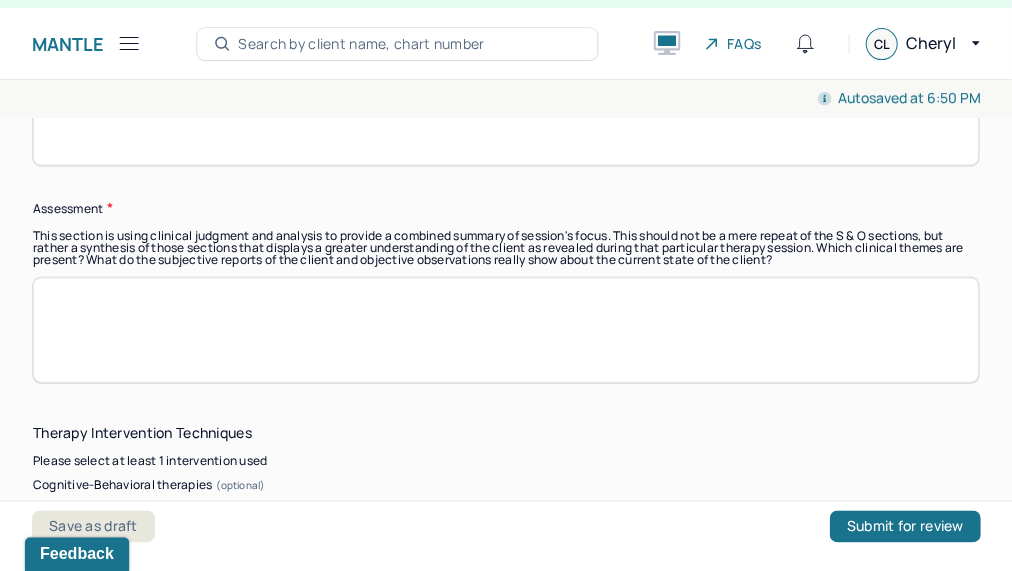 paste on "Pt has shown she is making progress with willingness to step out of her comfort zone and explore different possibilities. Pt is experiencing significant stress and anxiety related to the idea of making a career transition, including the process of initiating conversations with management and the potential for a shift. Shes recognizing some discomfort and avoidance due to the difficulty in facing change and taking proactive steps in her career development. Pt’s nervousness and discomfort appear to be rooted in both a fear of the unknown, anticipatory anxiety, and a lack of confidence in her ability to navigate the change." 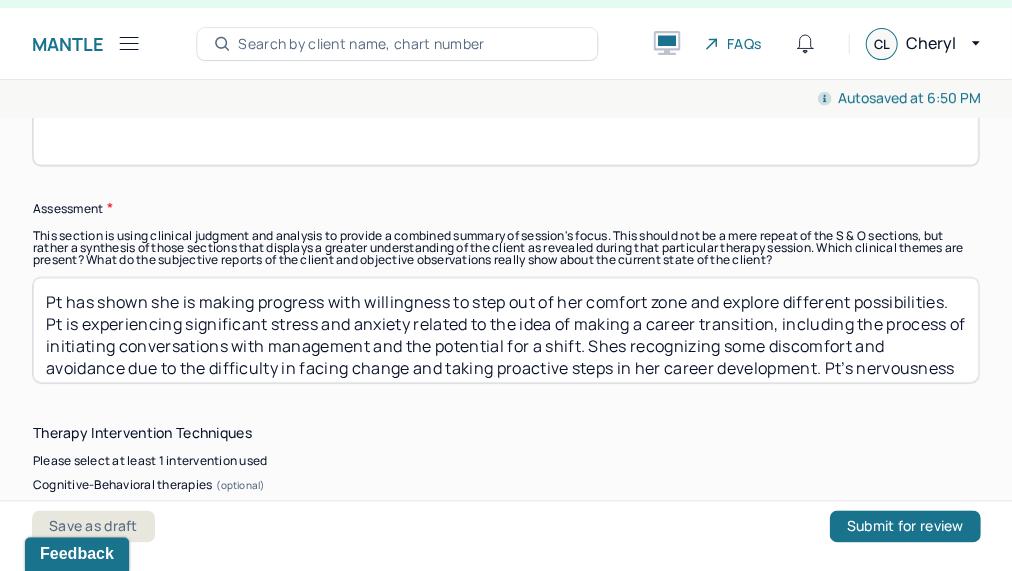 scroll, scrollTop: 72, scrollLeft: 0, axis: vertical 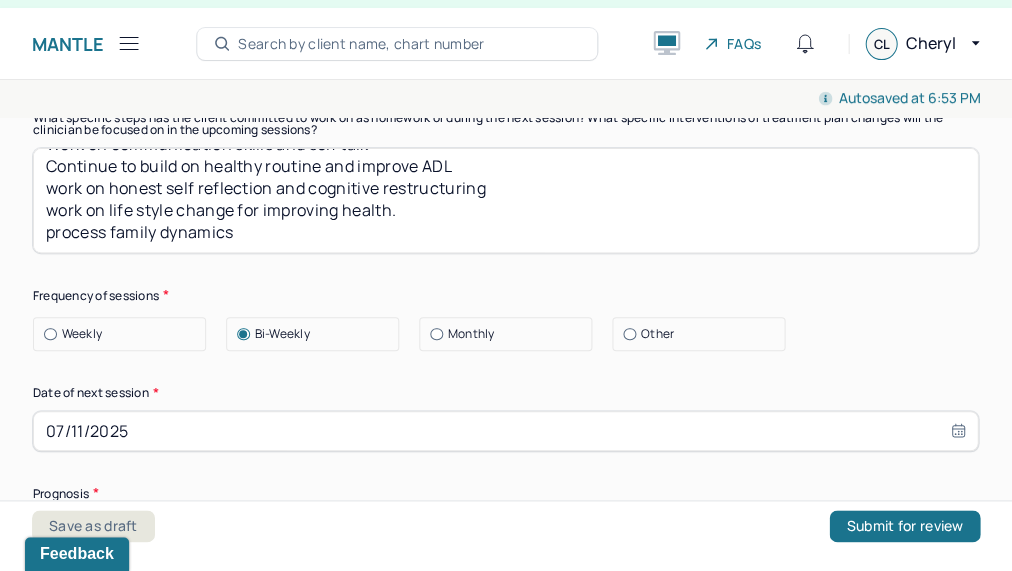 type on "Pt has shown she is making progress with willingness to step out of her comfort zone and explore different possibilities. Pt is experiencing significant stress and anxiety related to the idea of making a career transition, including the process of initiating conversations with management and the potential for a shift. Shes recognizing some discomfort and avoidance due to the difficulty in facing change and taking proactive steps in her career development. Pt’s nervousness and discomfort appear to be rooted in both a fear of the unknown, anticipatory anxiety, and a lack of confidence in her ability to navigate the change." 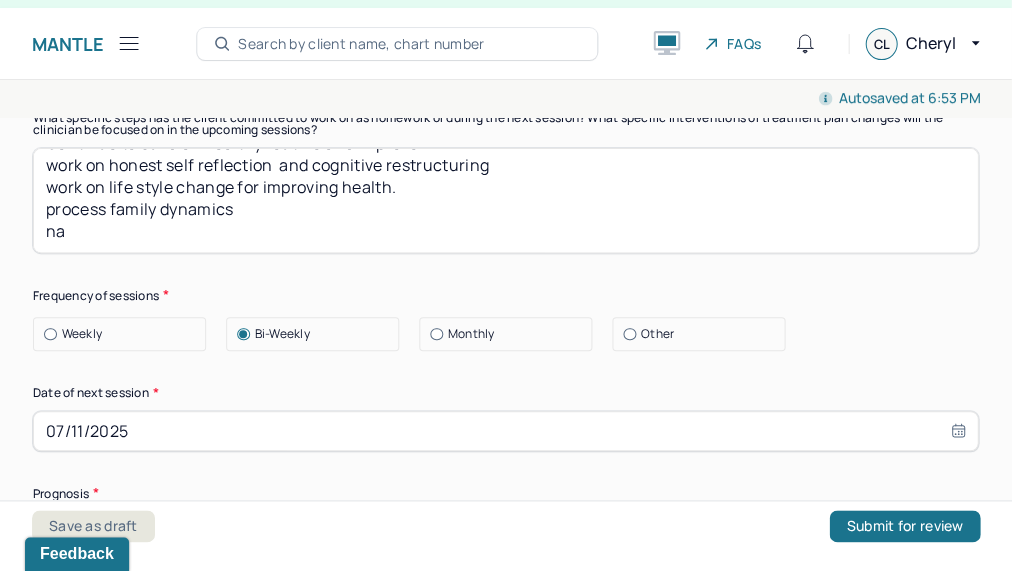 scroll, scrollTop: 72, scrollLeft: 0, axis: vertical 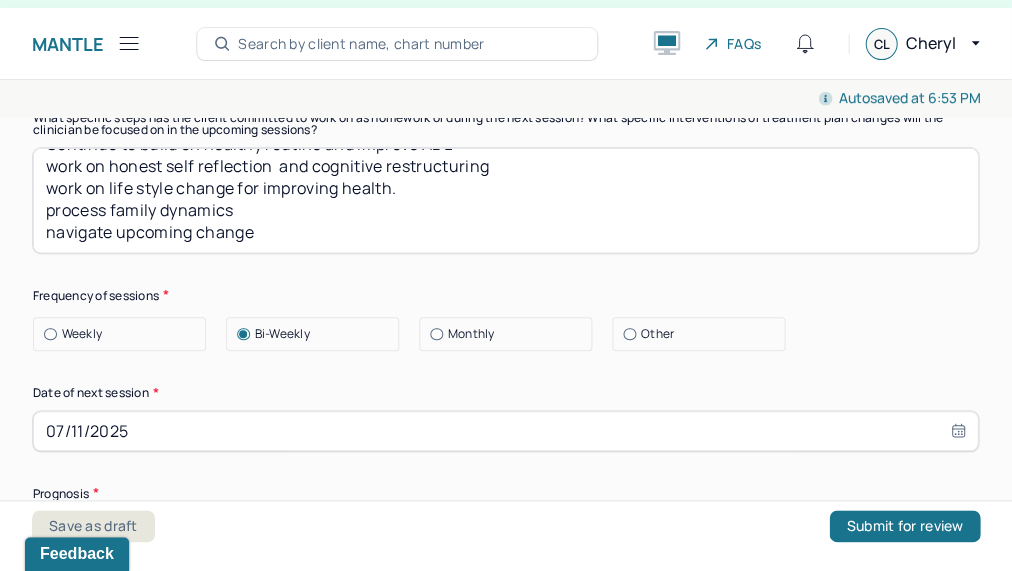 type on "Develop coping strategies
Work on communication skills   and self talk
Continue to build on healthy routine and improve ADL
work on honest self reflection  and cognitive restructuring
work on life style change for improving health.
process family dynamics
navigate upcoming change" 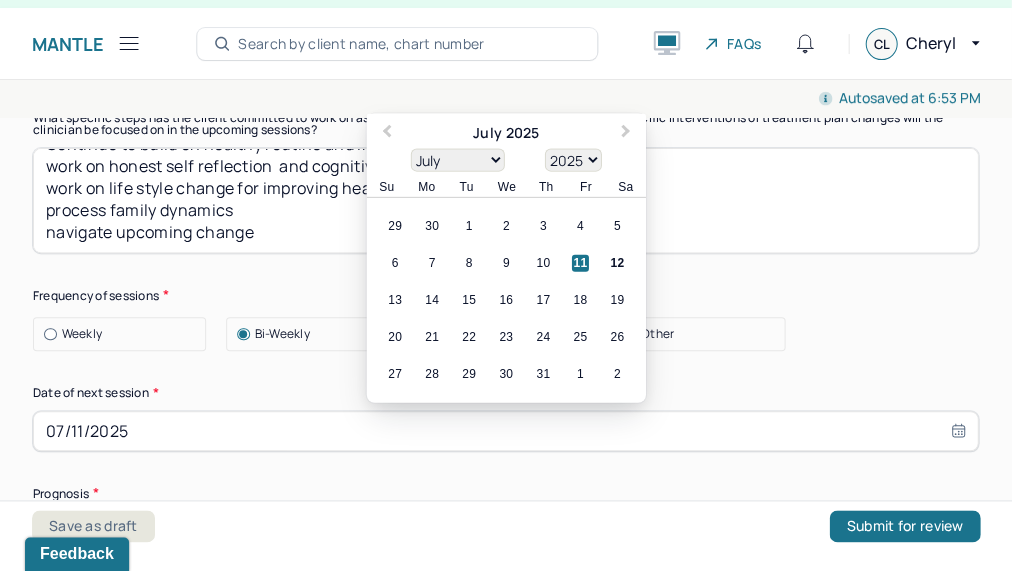 click on "Weekly" at bounding box center (124, 334) 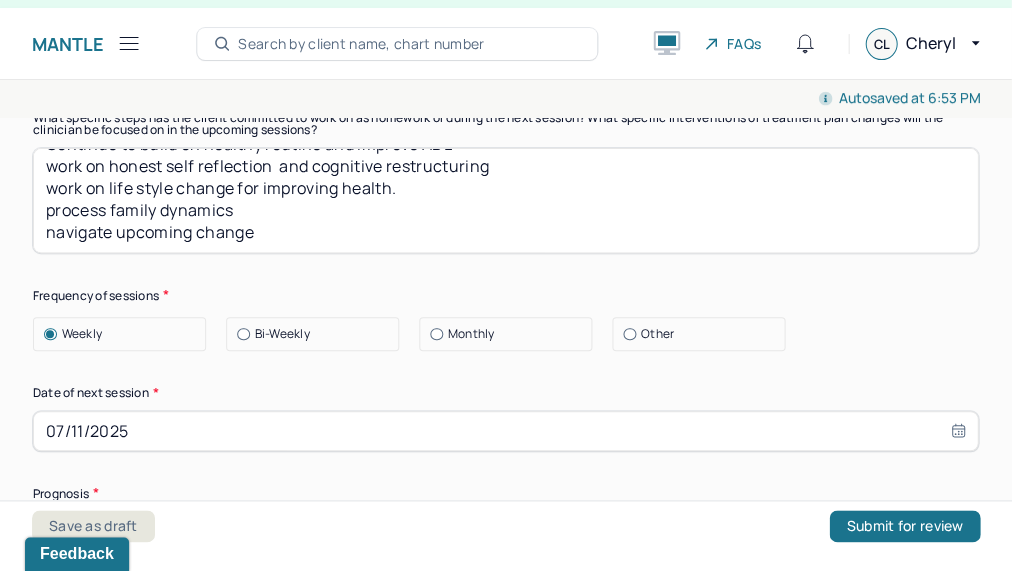 select on "6" 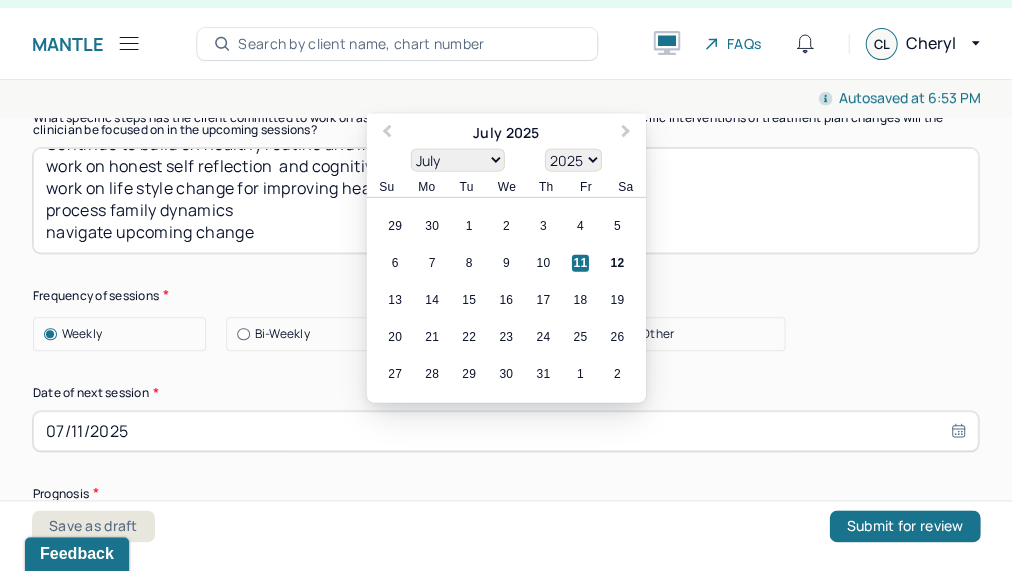click on "07/11/2025" at bounding box center [505, 431] 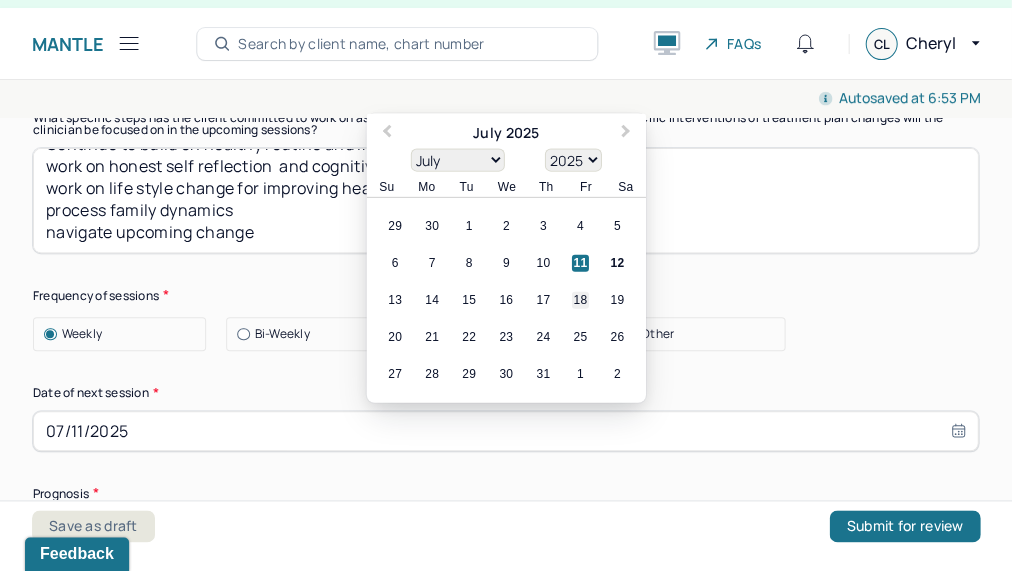 click on "18" at bounding box center (580, 299) 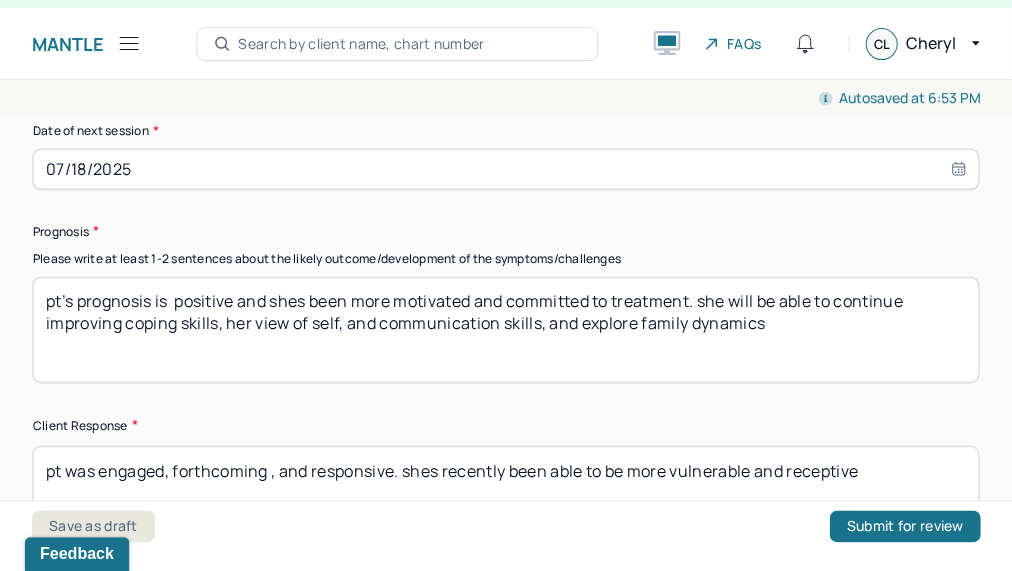 scroll, scrollTop: 2924, scrollLeft: 0, axis: vertical 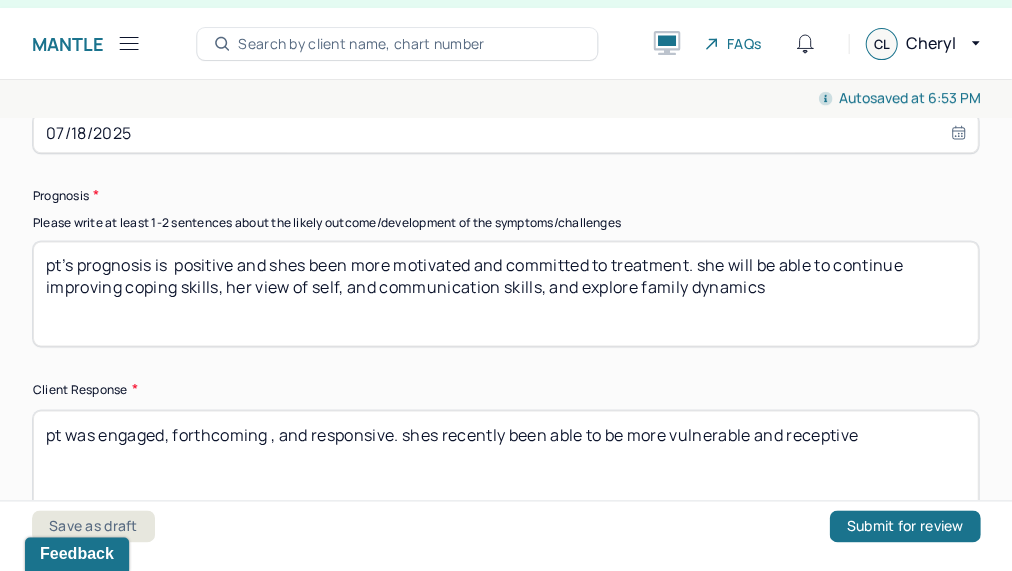 click on "pt’s prognosis is  positive and shes been more motivated and committed to treatment. she will be able to continue improving coping skills, her view of self, and communication skills, and explore family dynamics" at bounding box center [505, 293] 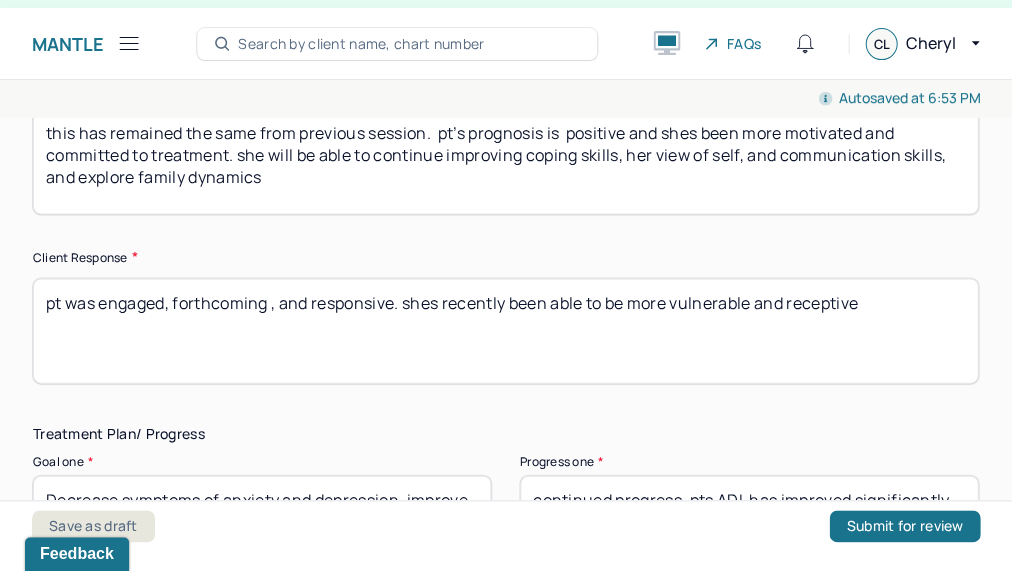 scroll, scrollTop: 3058, scrollLeft: 0, axis: vertical 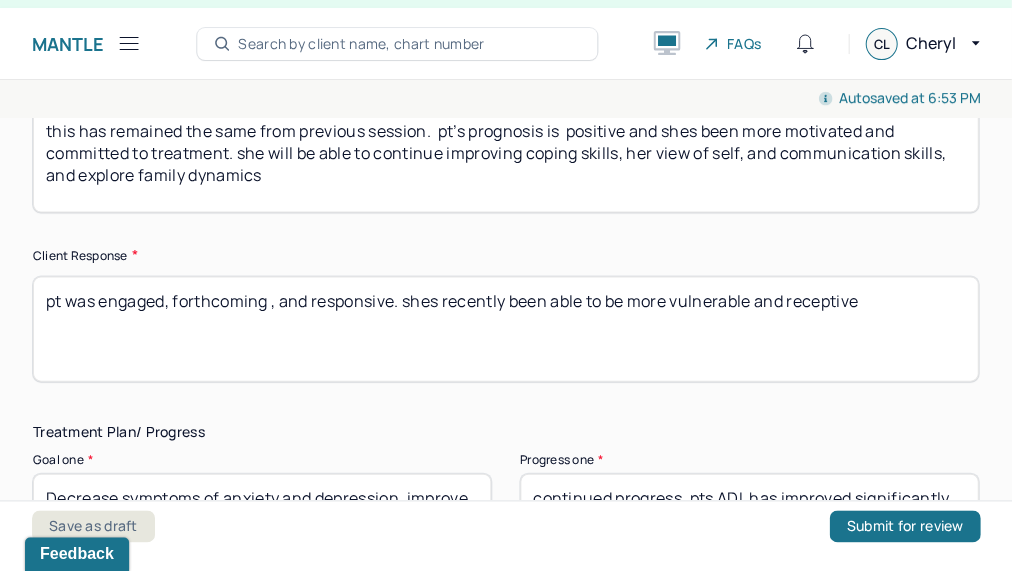 type on "this has remained the same from previous session.  pt’s prognosis is  positive and shes been more motivated and committed to treatment. she will be able to continue improving coping skills, her view of self, and communication skills, and explore family dynamics" 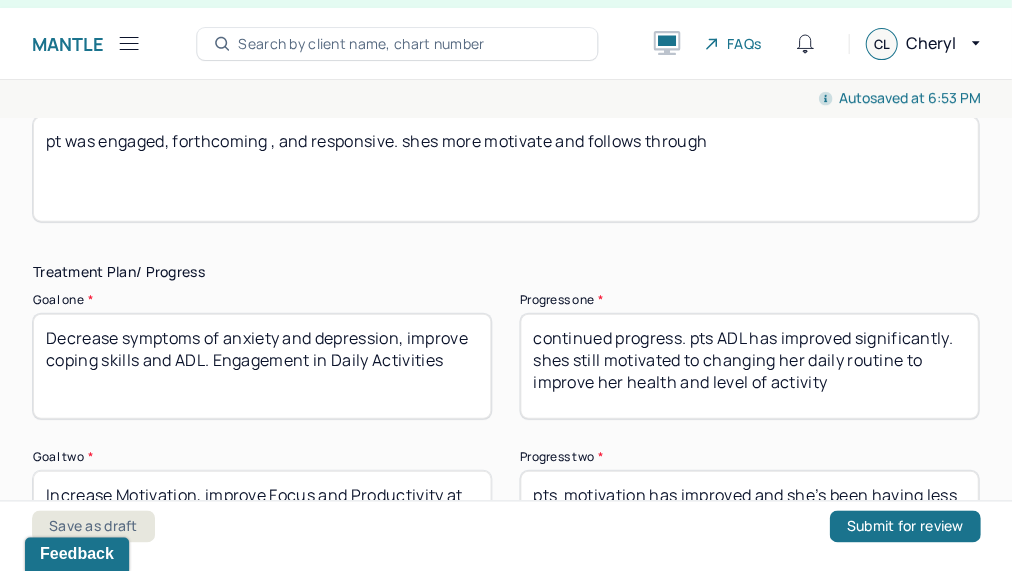 scroll, scrollTop: 3220, scrollLeft: 0, axis: vertical 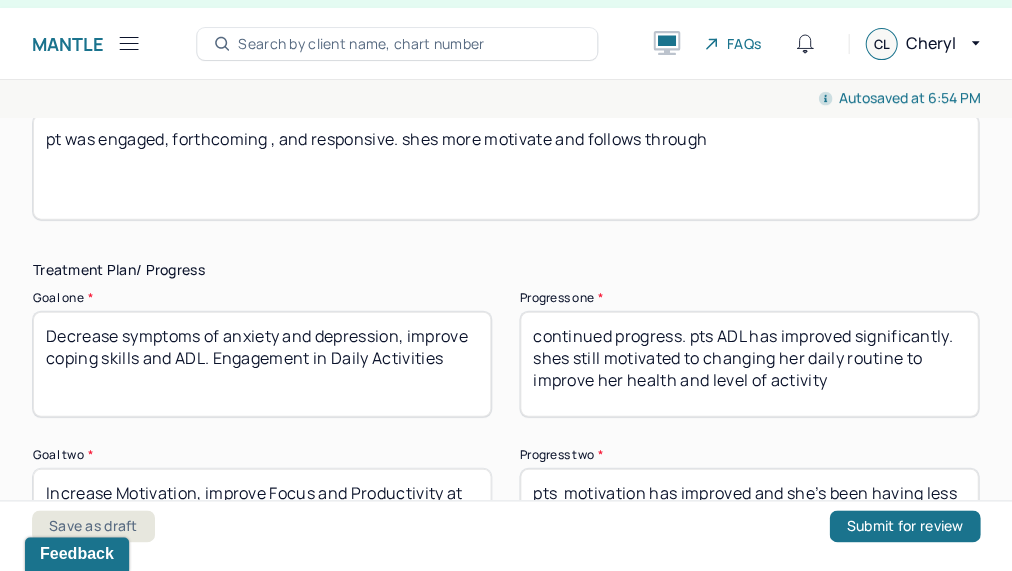 type on "pt was engaged, forthcoming , and responsive. shes more motivate and follows through" 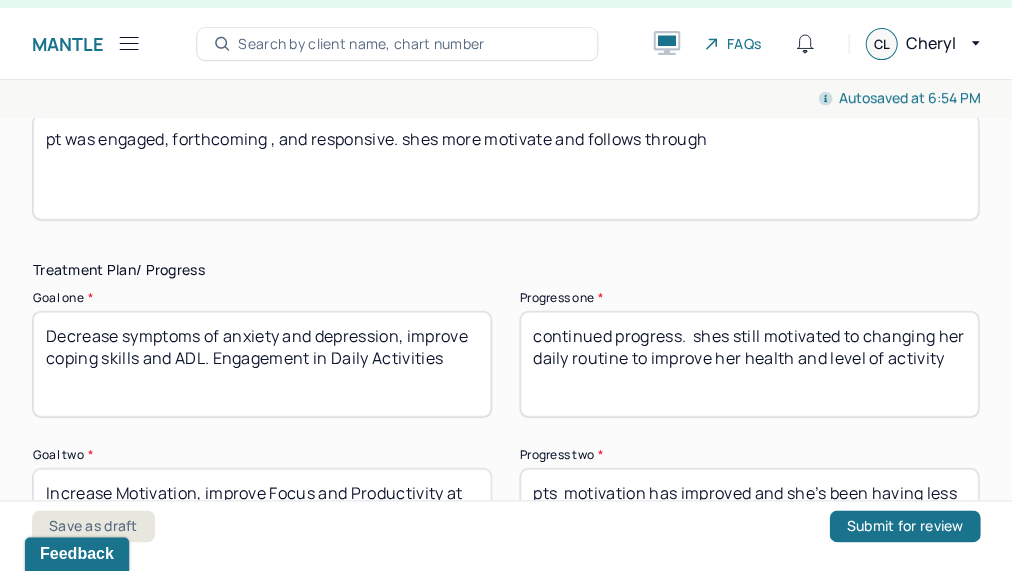 drag, startPoint x: 692, startPoint y: 334, endPoint x: 516, endPoint y: 293, distance: 180.71248 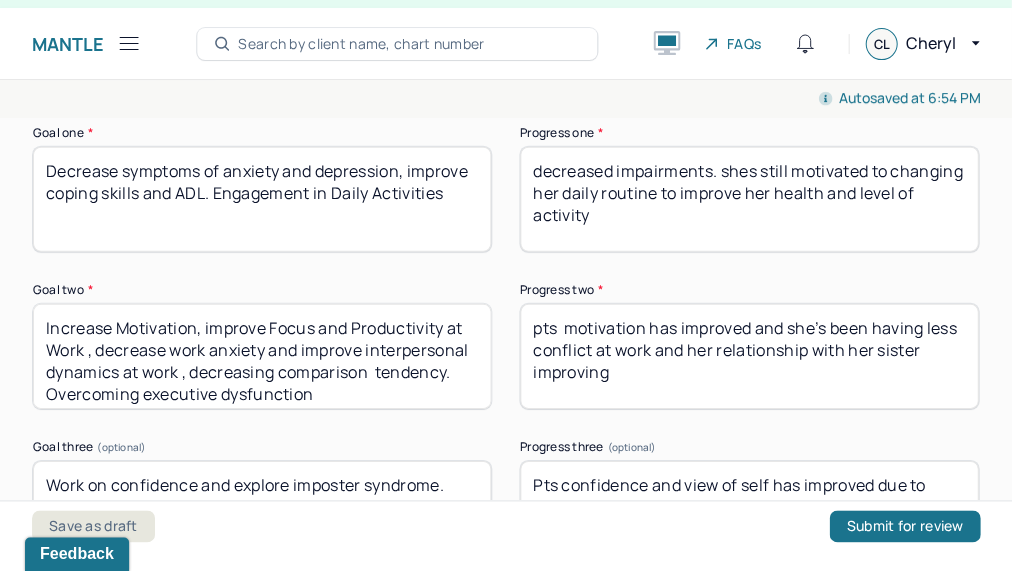 scroll, scrollTop: 3390, scrollLeft: 0, axis: vertical 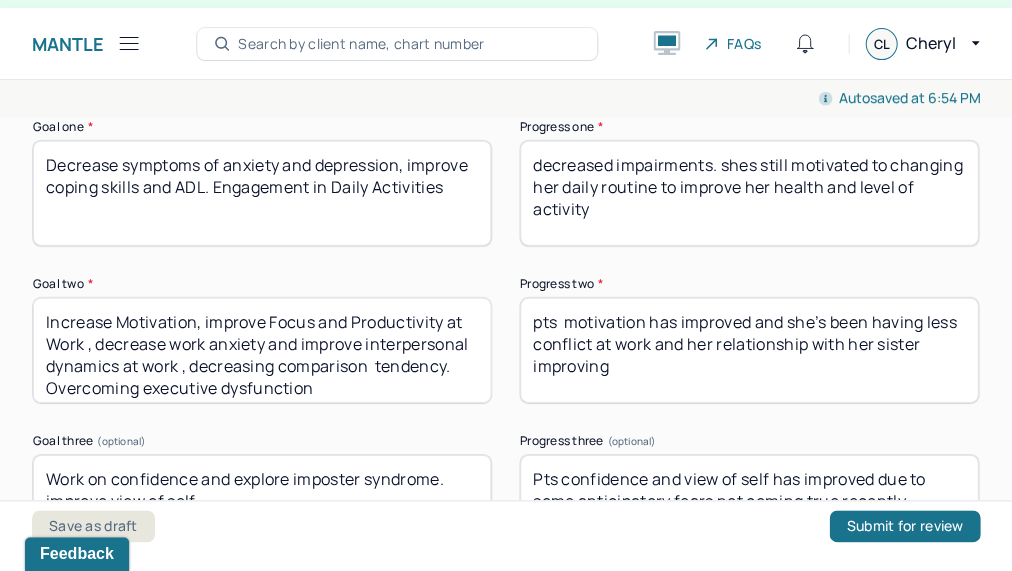 type on "decreased impairments. shes still motivated to changing her daily routine to improve her health and level of activity" 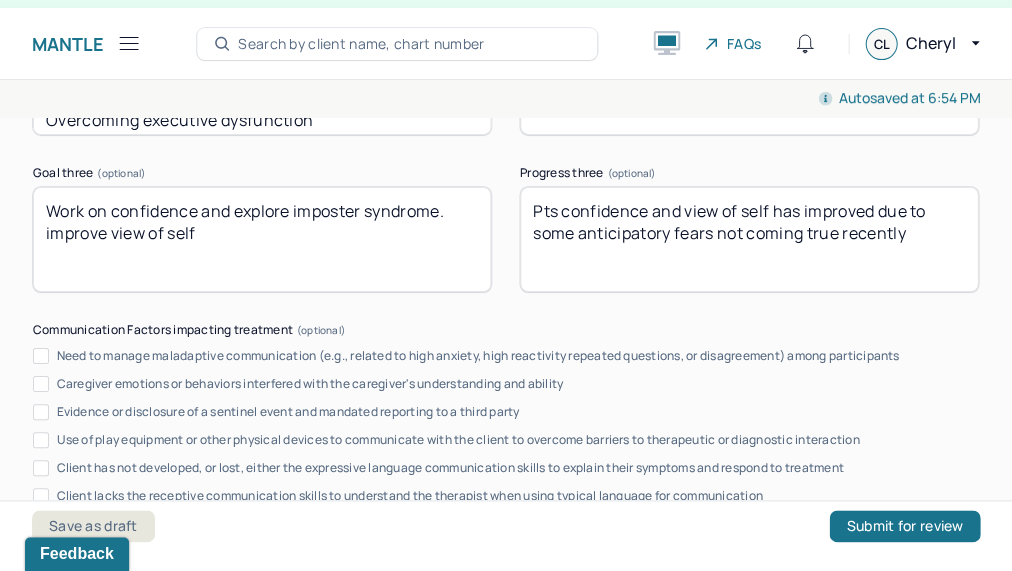 scroll, scrollTop: 3669, scrollLeft: 0, axis: vertical 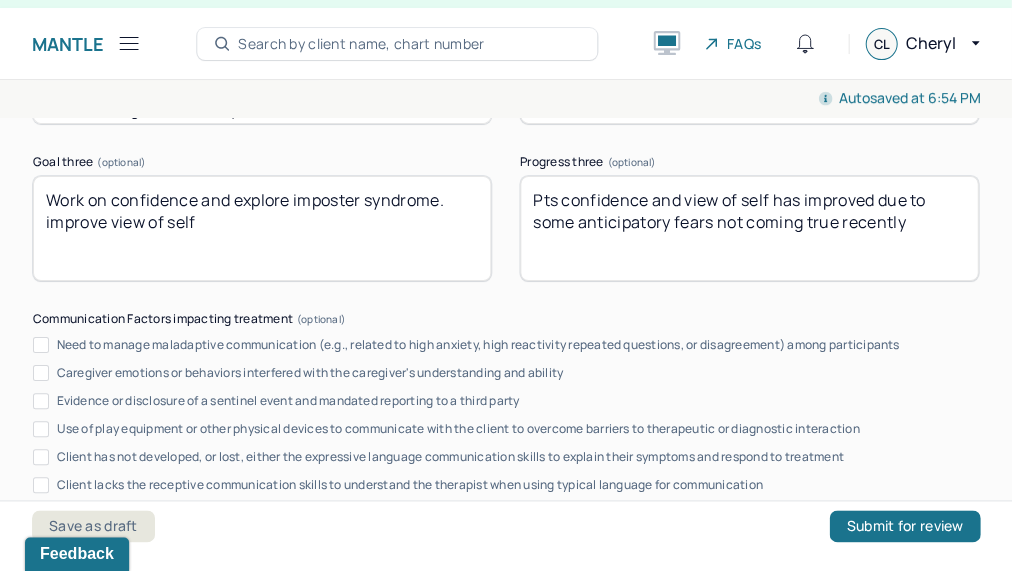 type on "pts motivation has improved and she’s been more motivated to make a career shift due to conflicts at work" 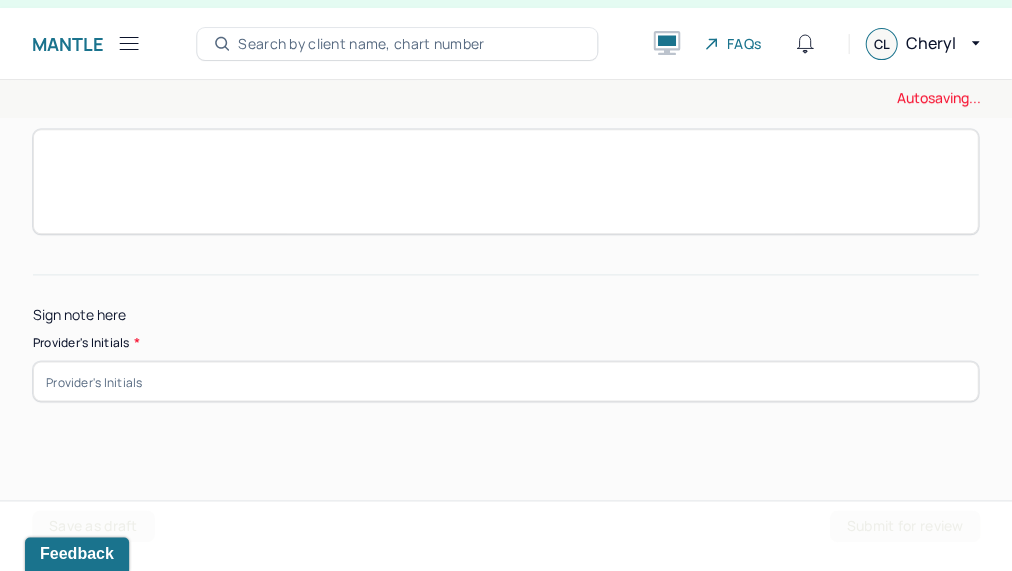 scroll, scrollTop: 4088, scrollLeft: 0, axis: vertical 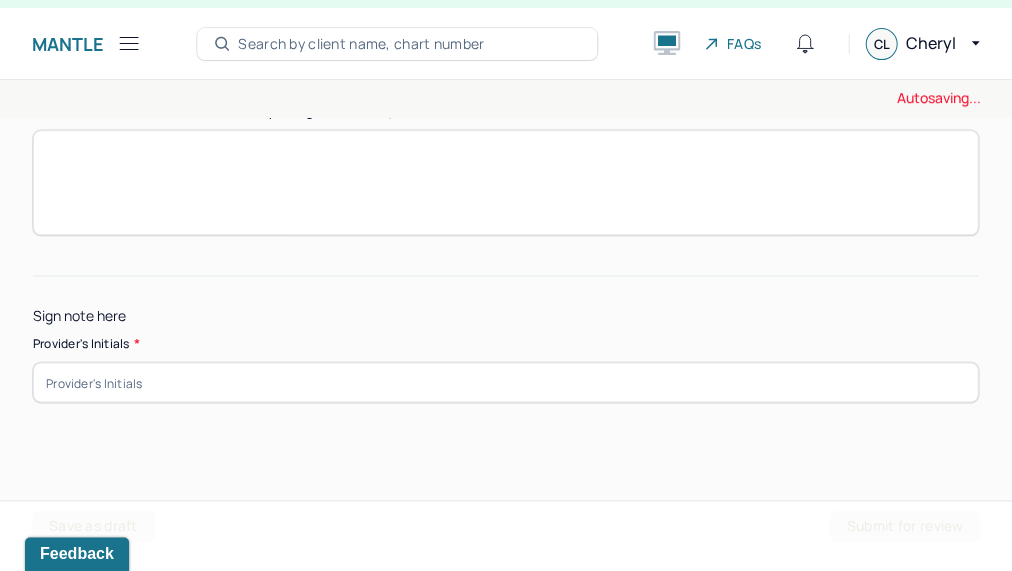type on "Pts confidence and view of self has improved in general" 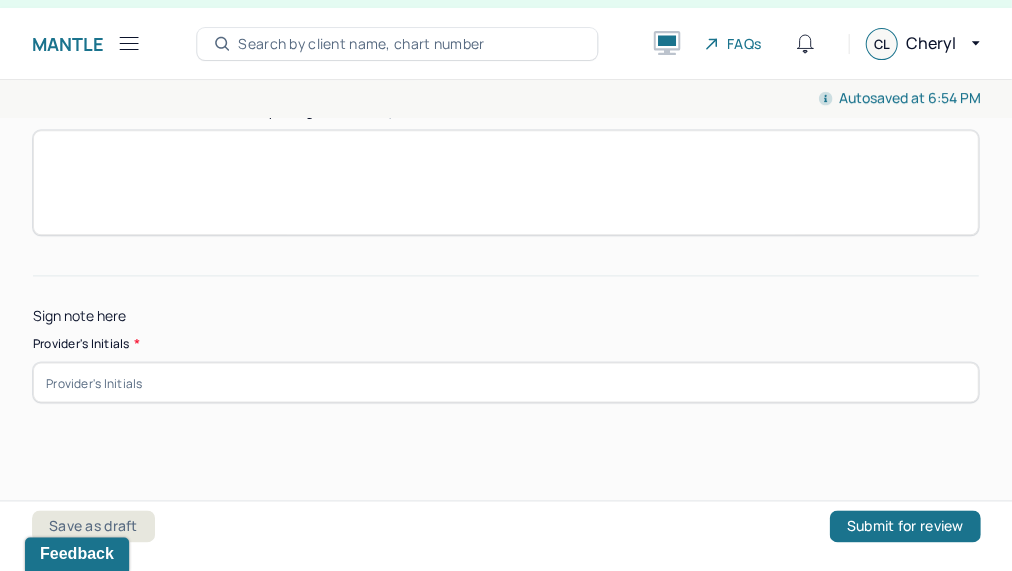 click at bounding box center [505, 382] 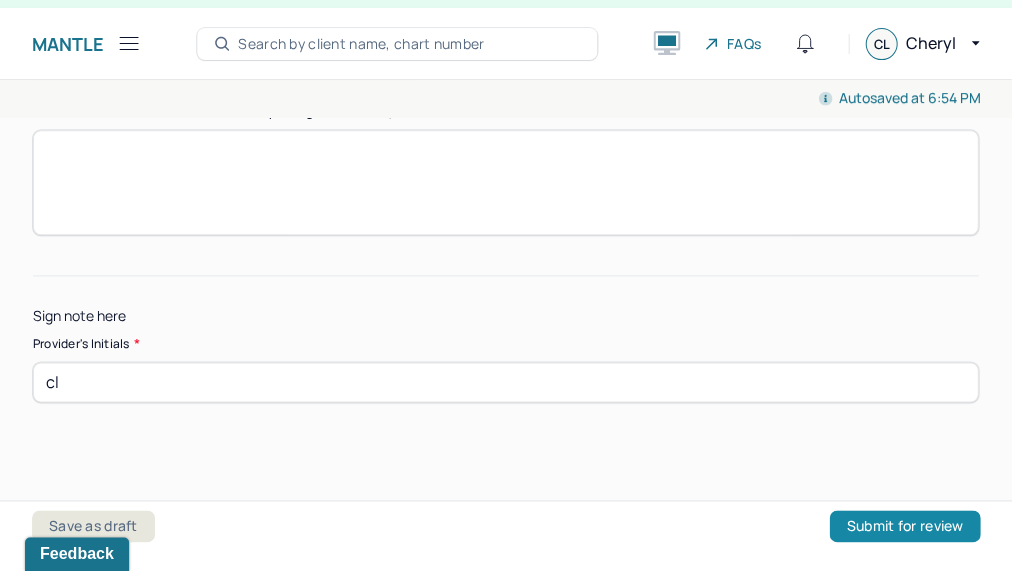 type on "cl" 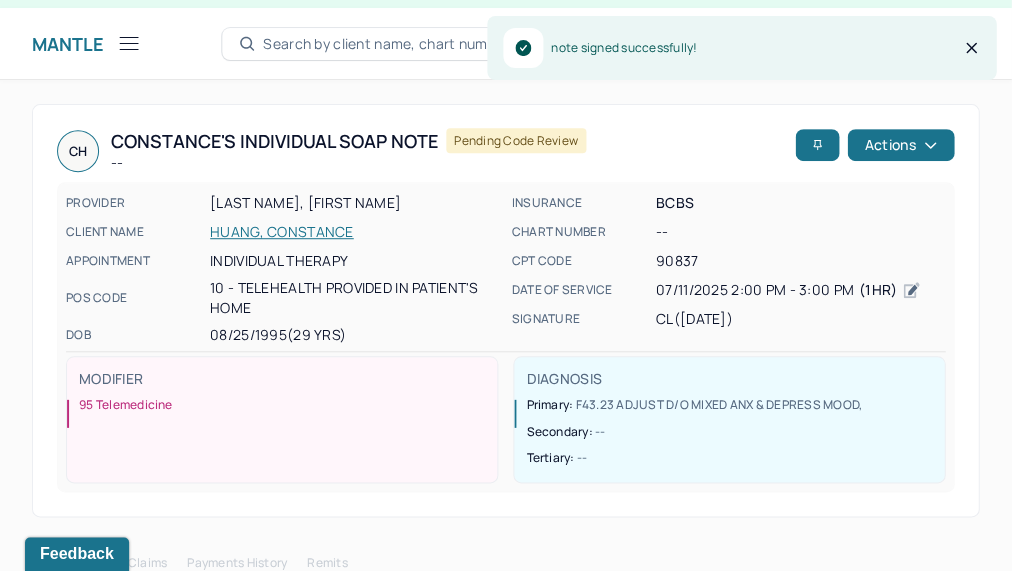 scroll, scrollTop: 0, scrollLeft: 0, axis: both 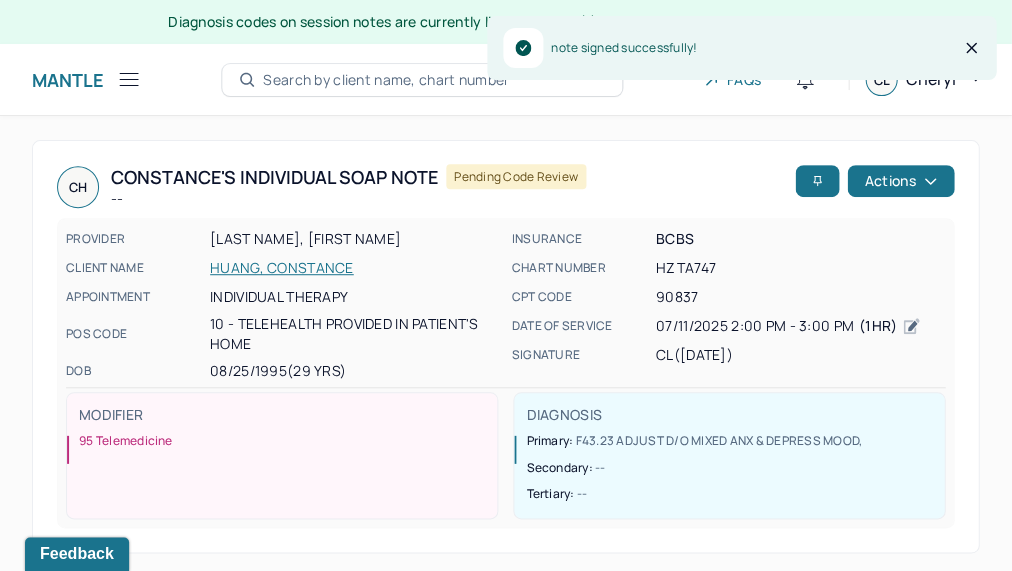click 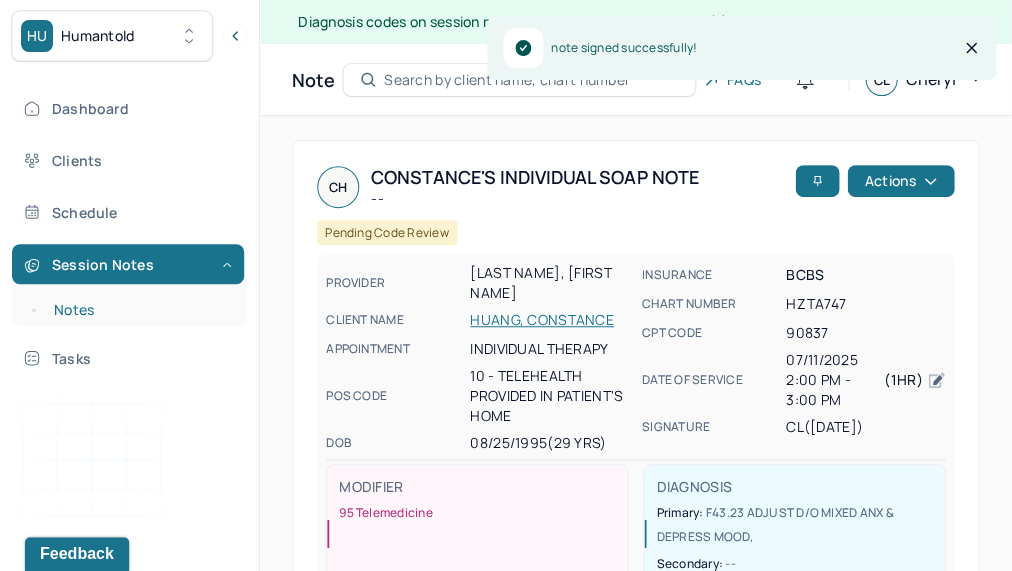 click on "Notes" at bounding box center [139, 310] 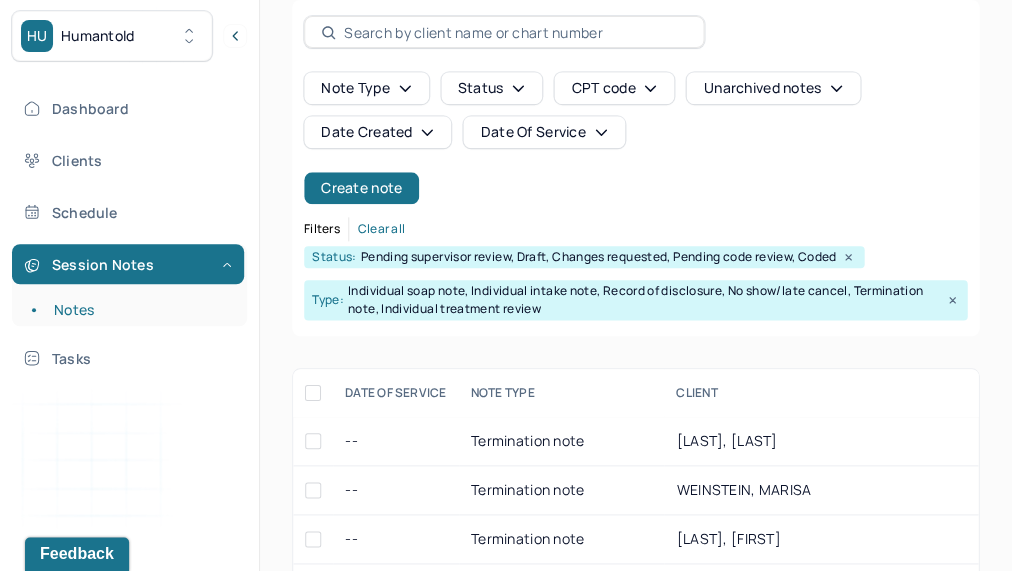 scroll, scrollTop: 197, scrollLeft: 0, axis: vertical 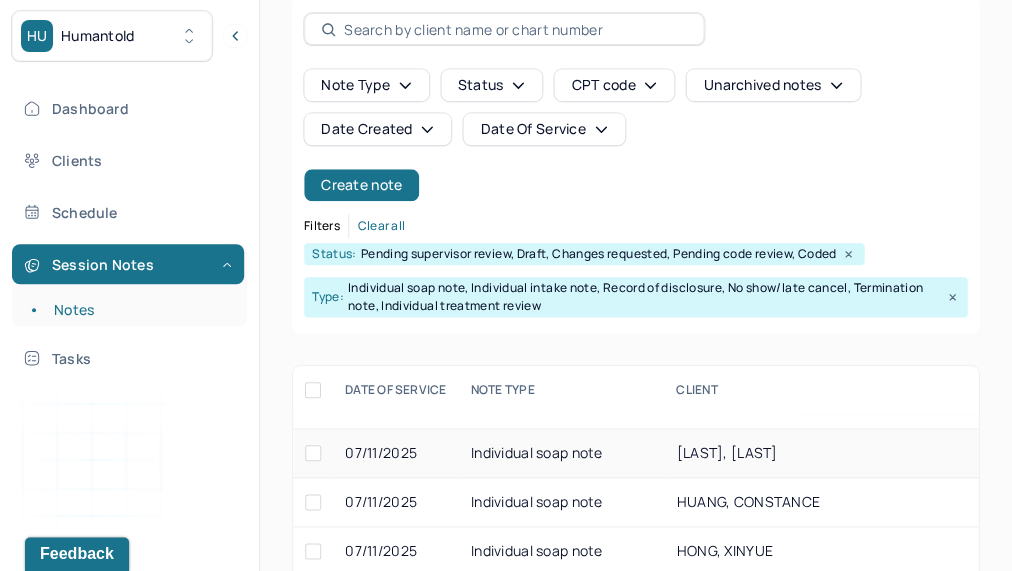 click on "Individual soap note" at bounding box center [562, 453] 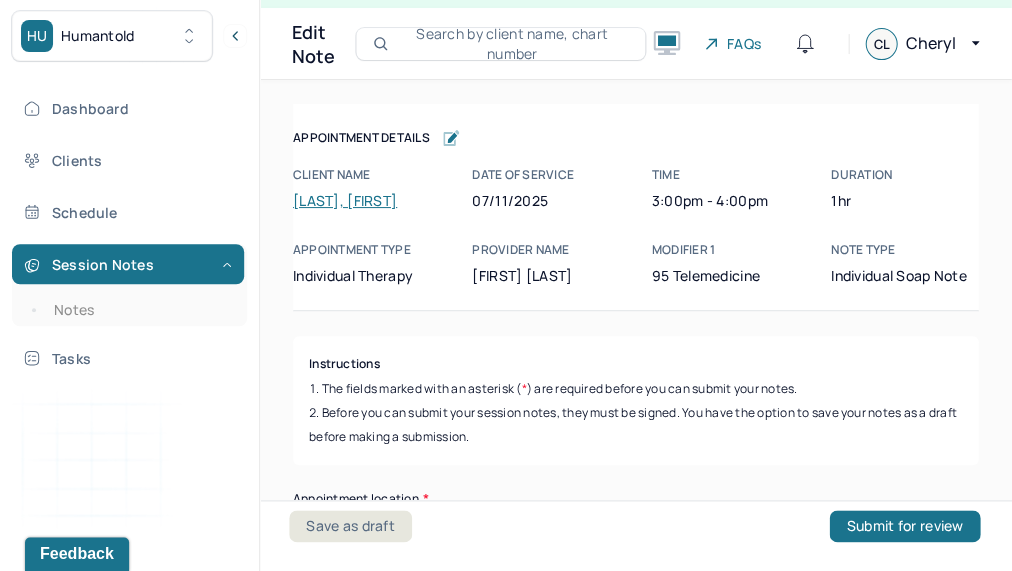 scroll, scrollTop: 36, scrollLeft: 0, axis: vertical 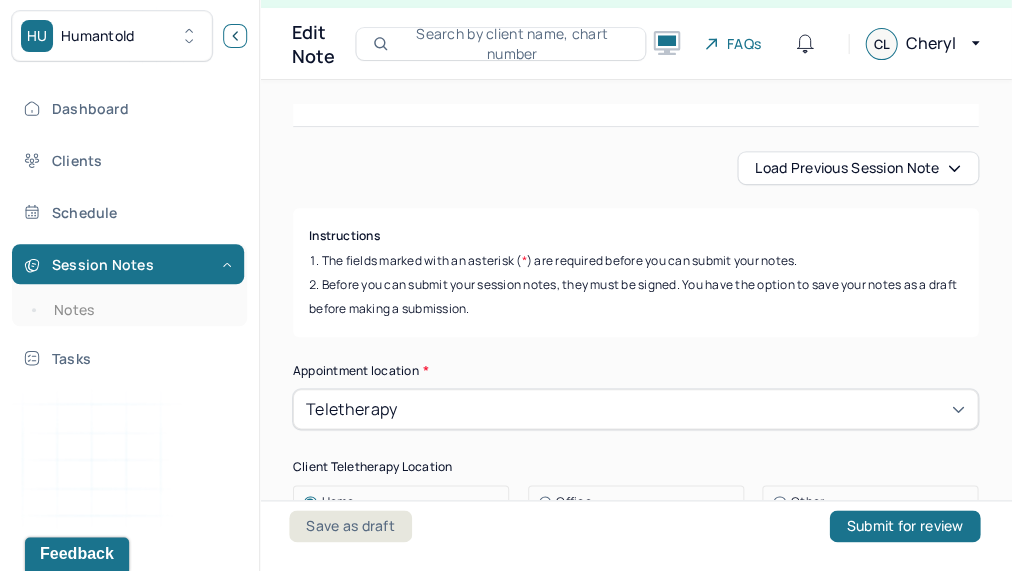 click 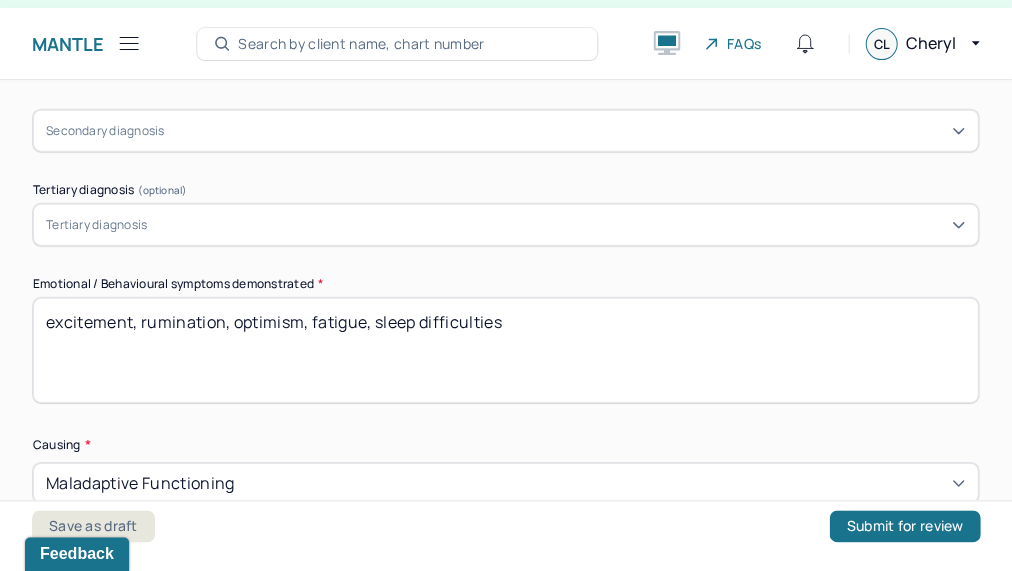 scroll, scrollTop: 904, scrollLeft: 0, axis: vertical 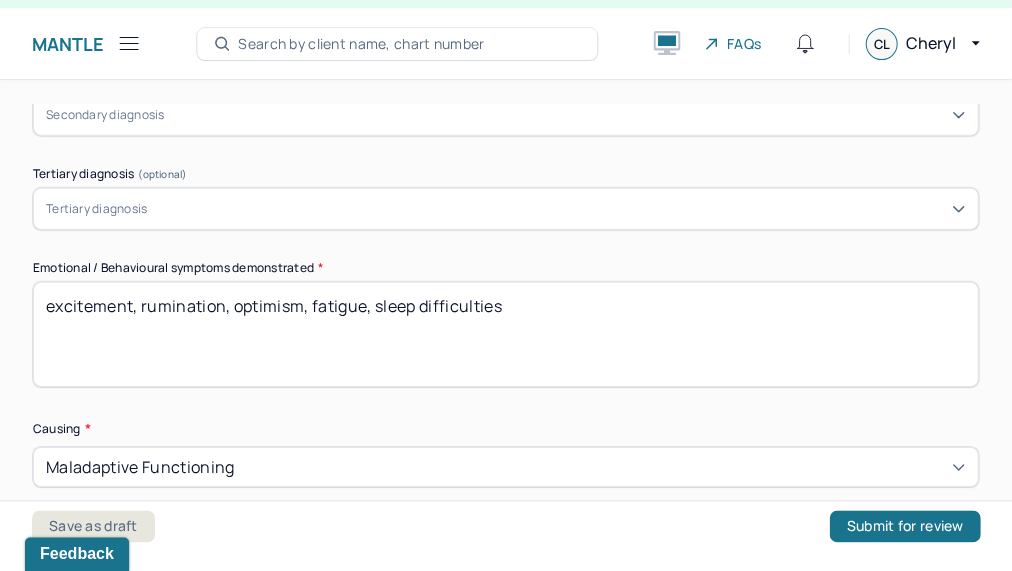 drag, startPoint x: 599, startPoint y: 326, endPoint x: 176, endPoint y: 319, distance: 423.05792 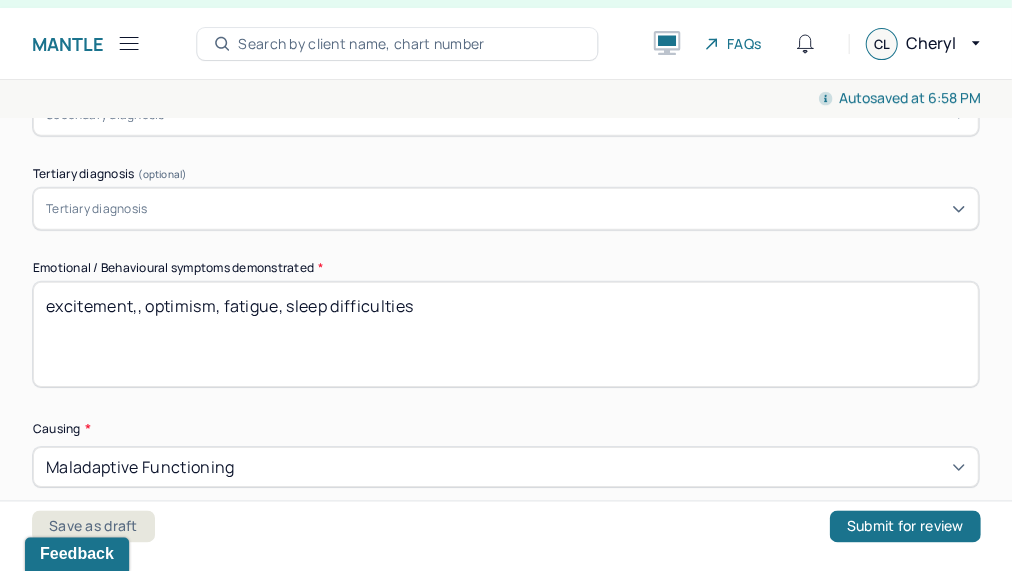 drag, startPoint x: 216, startPoint y: 298, endPoint x: 423, endPoint y: 298, distance: 207 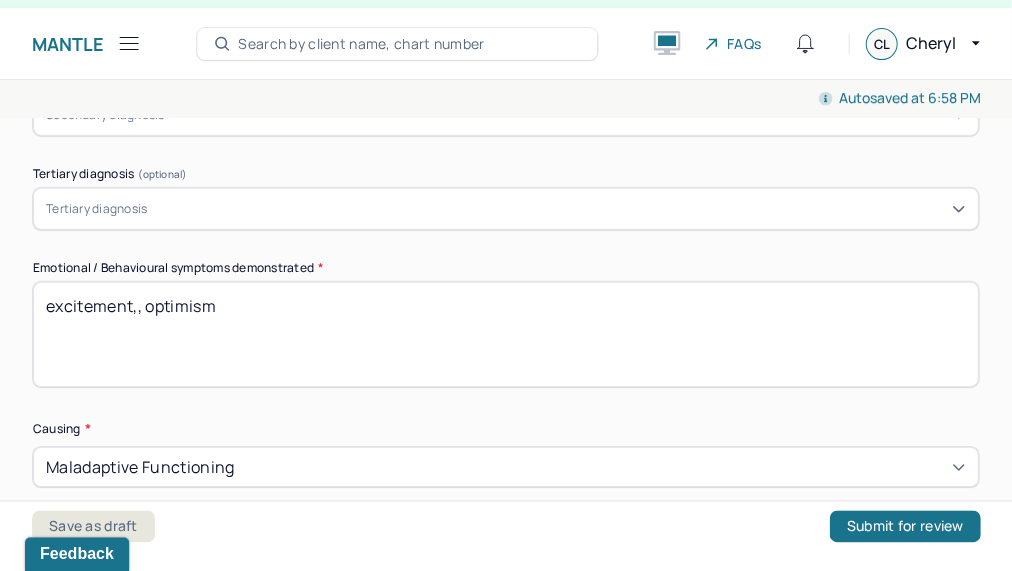 click on "excitement,, optimism, fatigue, sleep difficulties" at bounding box center (505, 334) 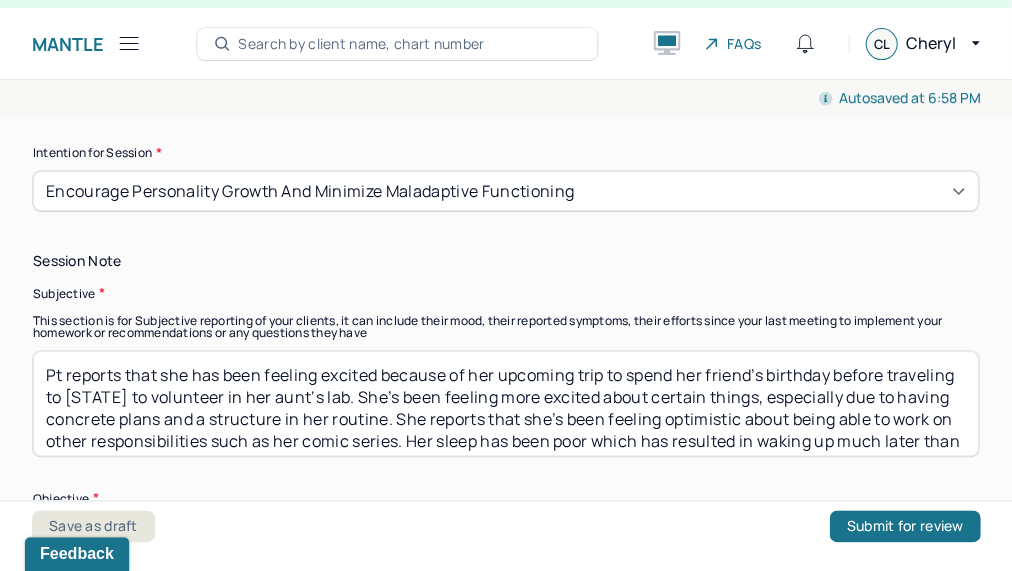 scroll, scrollTop: 1434, scrollLeft: 0, axis: vertical 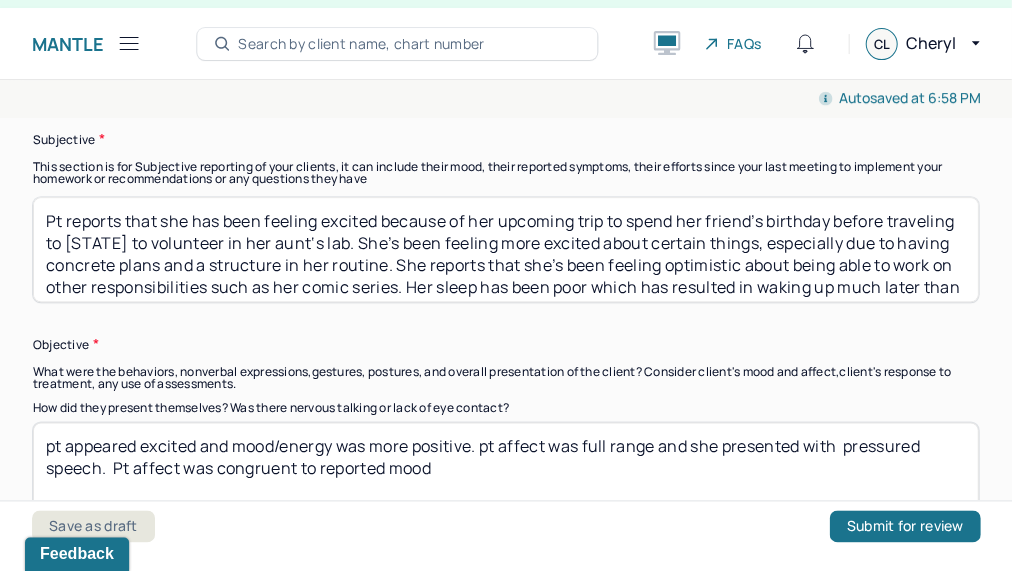 type on "excitement, optimism, reflection" 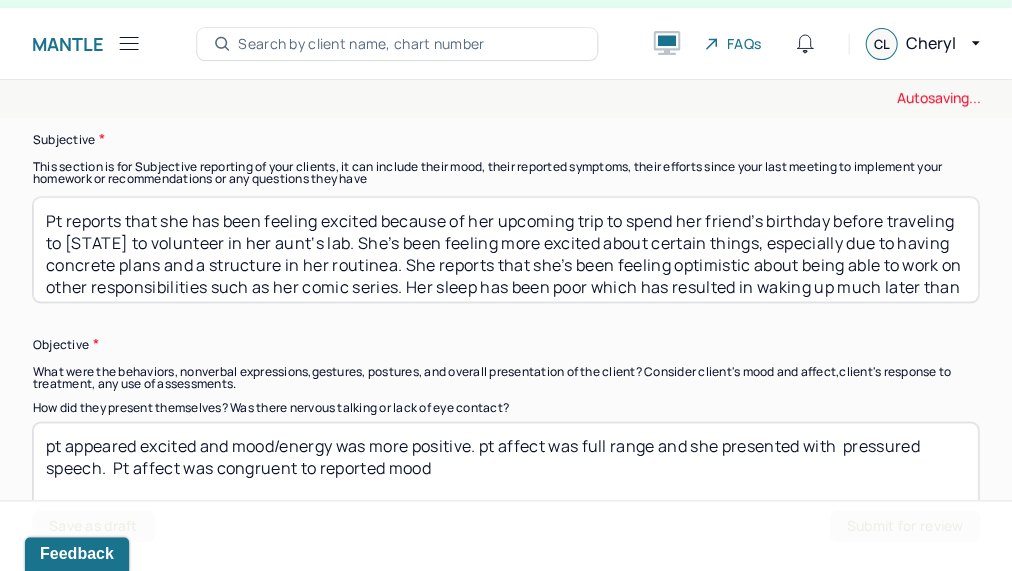 paste on "’s feeling excited because she is preparing to go to her aunt’s lab to shadow and learn for a few weeks. She’s currently visiting a friend to celebrate her birthday however her trip has not been as she expected/planned due to forgetting her keys and not being able to come and go from the apartment as she needs to. Pt reports her mood has been improved due to hopefulness regarding future plans and thinking about the career path she might potentially pursue" 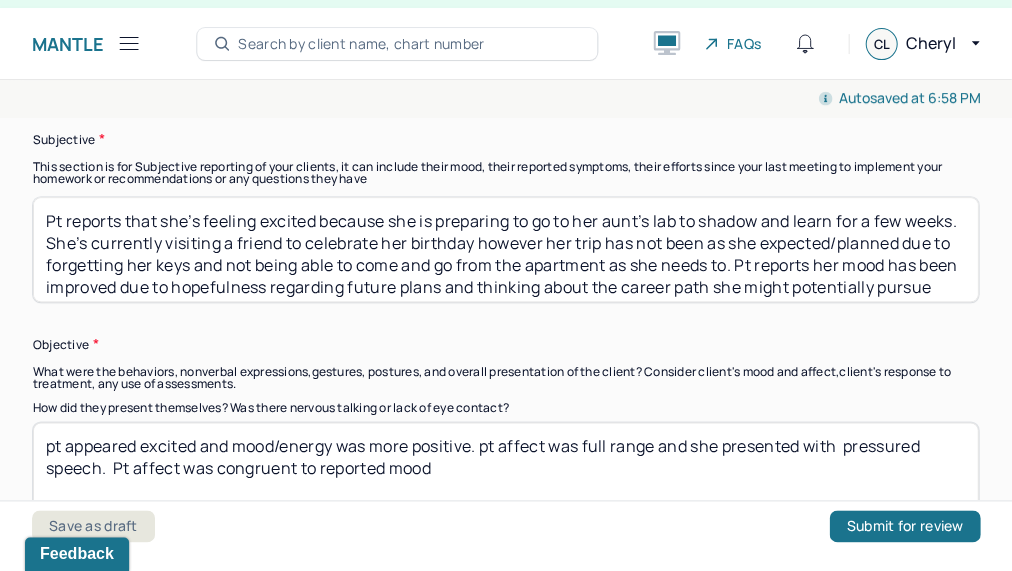 scroll, scrollTop: 16, scrollLeft: 0, axis: vertical 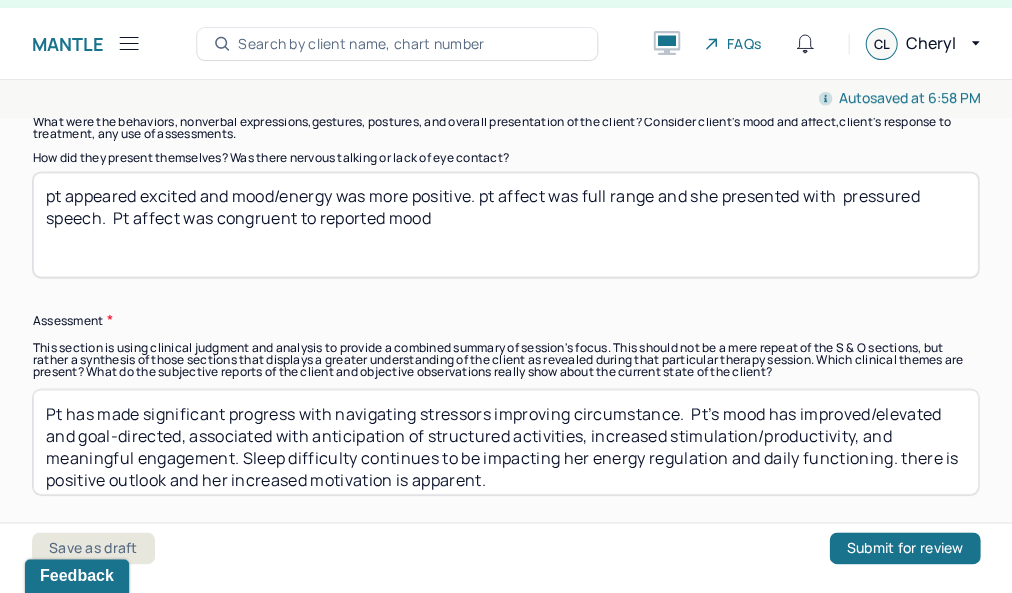 type on "Pt reports that she’s feeling excited because she is preparing to go to her aunt’s lab to shadow and learn for a few weeks. She’s currently visiting a friend to celebrate her birthday however her trip has not been as she expected/planned due to forgetting her keys and not being able to come and go from the apartment as she needs to. Pt reports her mood has been improved due to hopefulness regarding future plans and thinking about the career path she might potentially pursue" 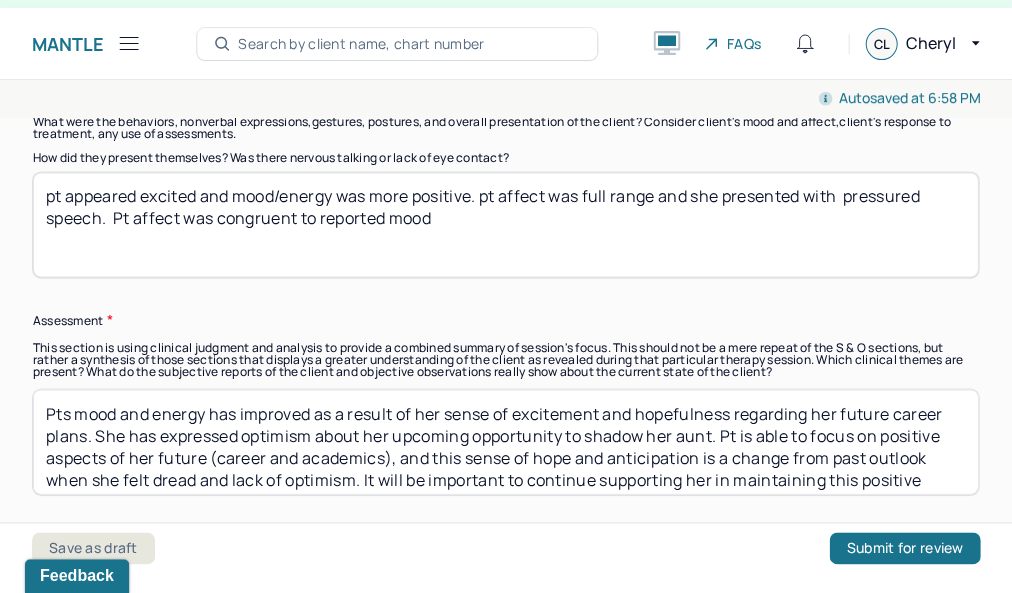 scroll, scrollTop: 16, scrollLeft: 0, axis: vertical 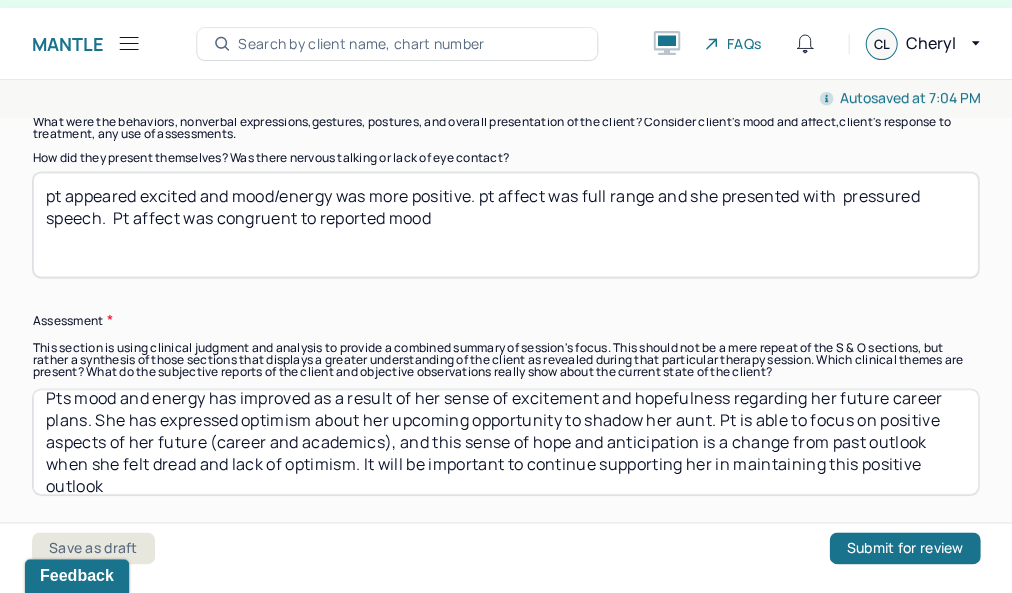 type on "Pts mood and energy has improved as a result of her sense of excitement and hopefulness regarding her future career plans. She has expressed optimism about her upcoming opportunity to shadow her aunt. Pt is able to focus on positive aspects of her future (career and academics), and this sense of hope and anticipation is a change from past outlook when she felt dread and lack of optimism. It will be important to continue supporting her in maintaining this positive outlook" 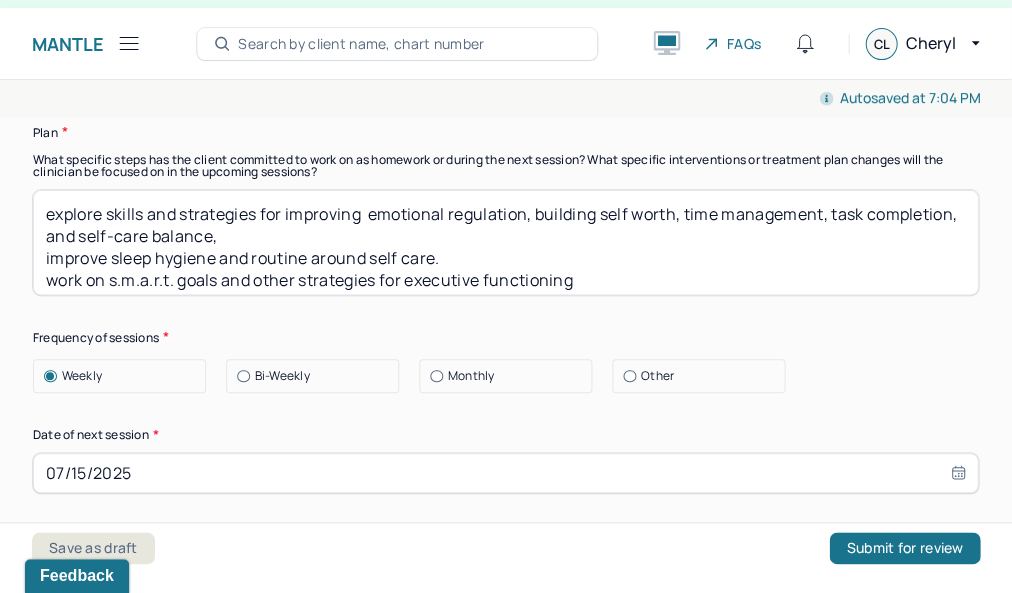 scroll, scrollTop: 2585, scrollLeft: 0, axis: vertical 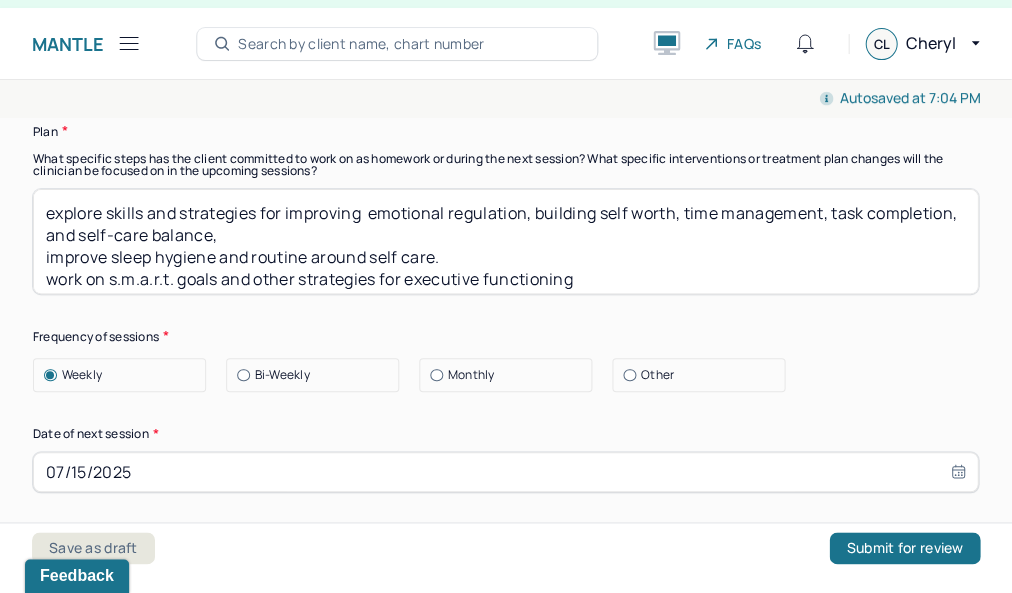 type on "pt appeared excited and optimistic and mood/energy was more positive. pt affect was full range and she presented with  pressured speech.  Pt affect was congruent to reported mood" 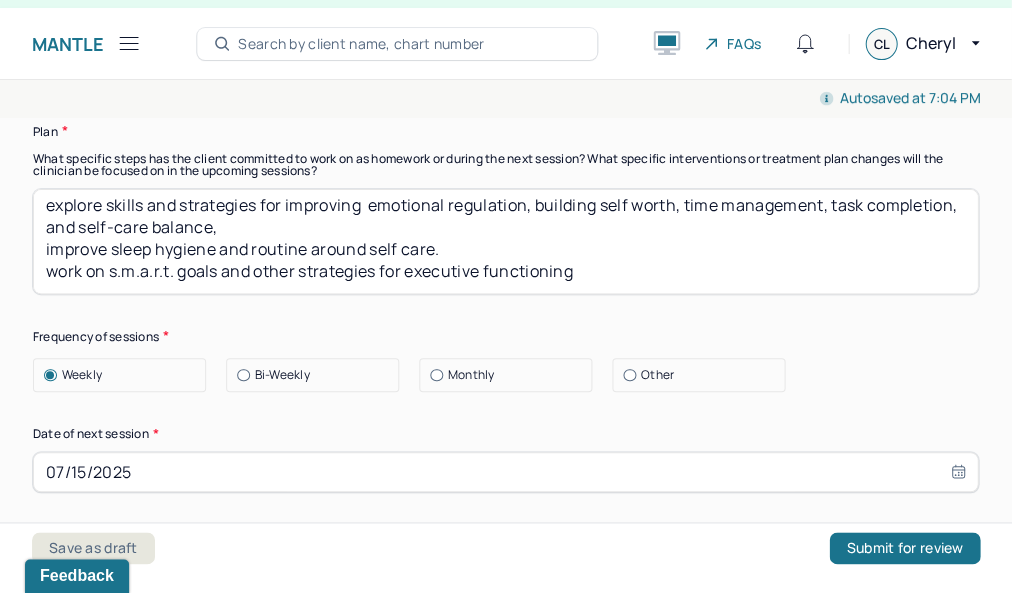 scroll, scrollTop: 7, scrollLeft: 0, axis: vertical 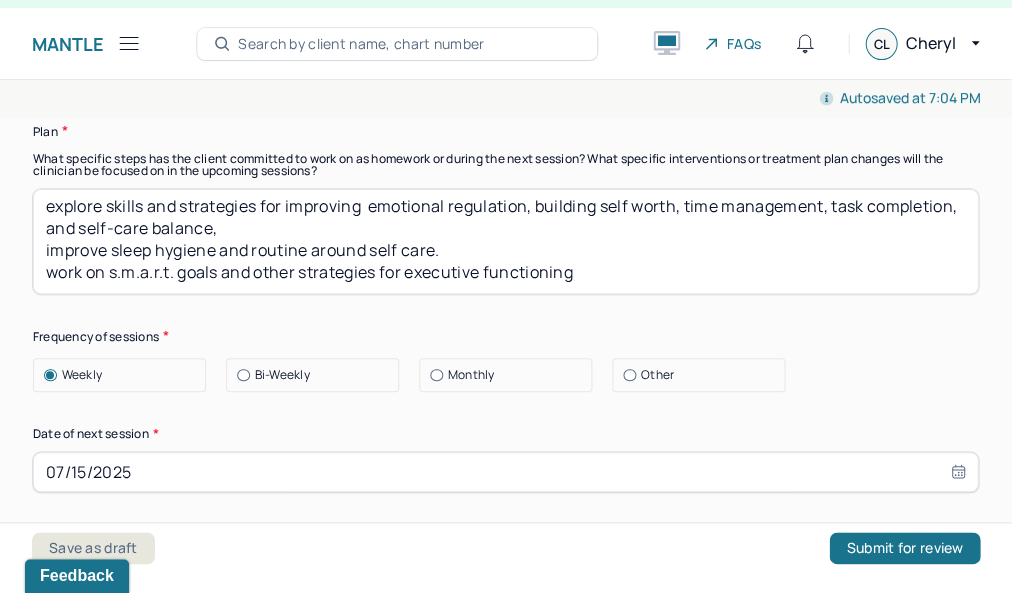 click on "explore skills and strategies for improving  emotional regulation, building self worth, time management, task completion, and self-care balance,
improve sleep hygiene and routine around self care.
work on s.m.a.r.t. goals and other strategies for executive functioning" at bounding box center (505, 241) 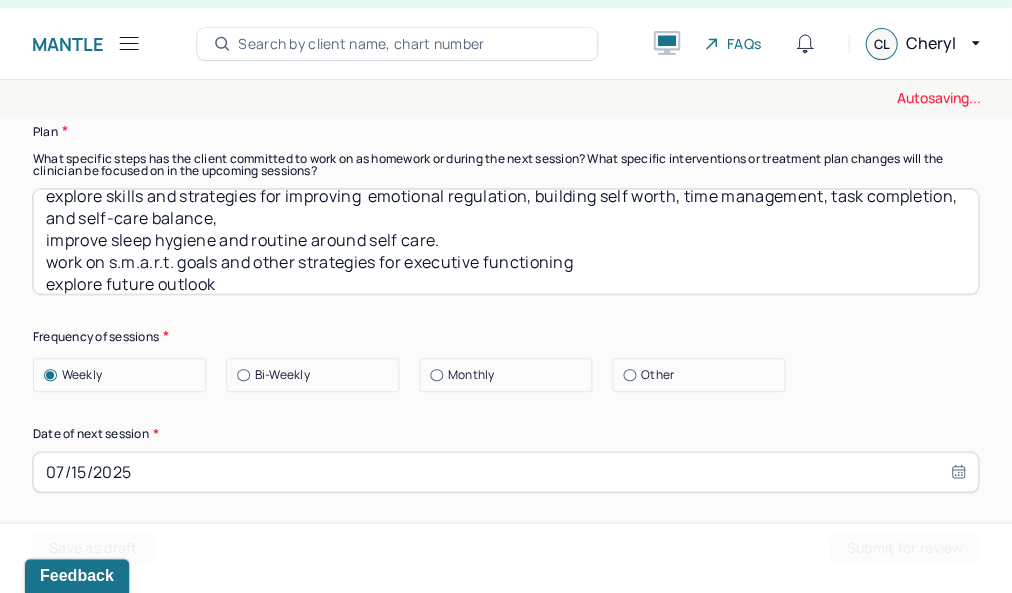 type on "explore skills and strategies for improving  emotional regulation, building self worth, time management, task completion, and self-care balance,
improve sleep hygiene and routine around self care.
work on s.m.a.r.t. goals and other strategies for executive functioning
explore future outlook" 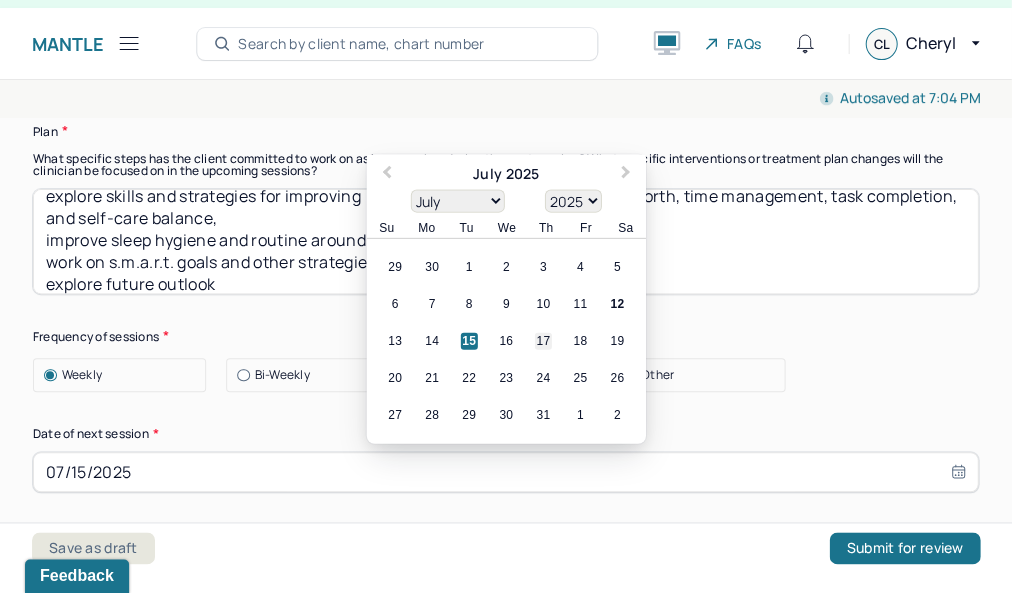 click on "17" at bounding box center (543, 340) 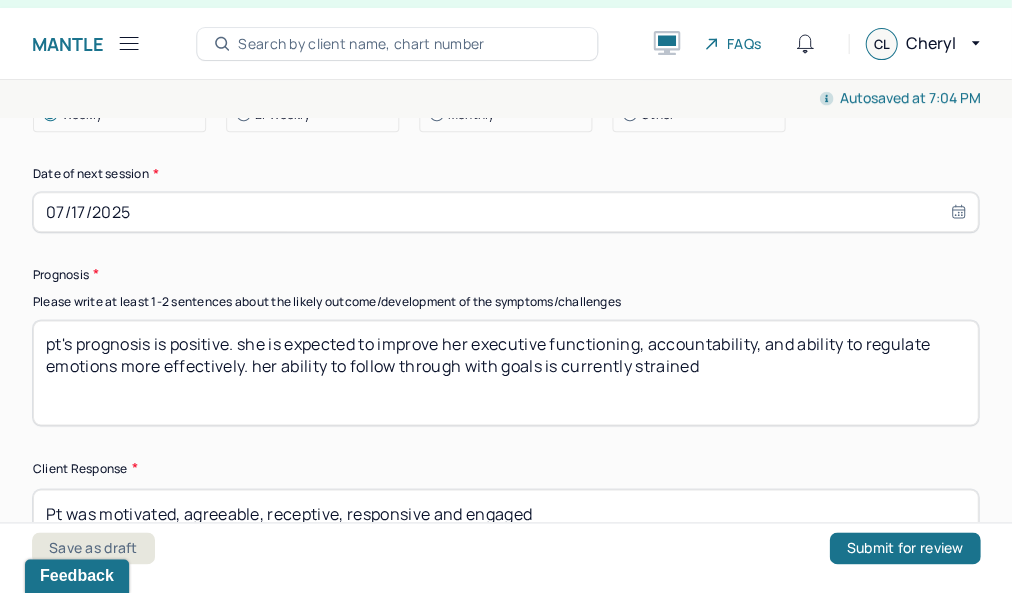 scroll, scrollTop: 2859, scrollLeft: 0, axis: vertical 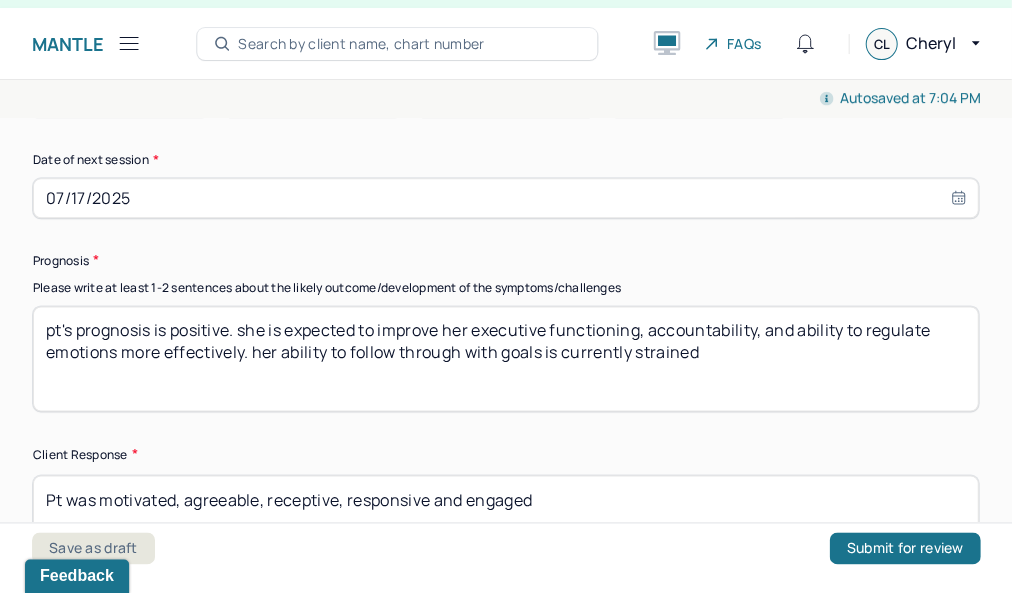 click on "pt's prognosis is positive. she is expected to improve her executive functioning, accountability, and ability to regulate emotions more effectively. her ability to follow through with goals is currently strained" at bounding box center [505, 358] 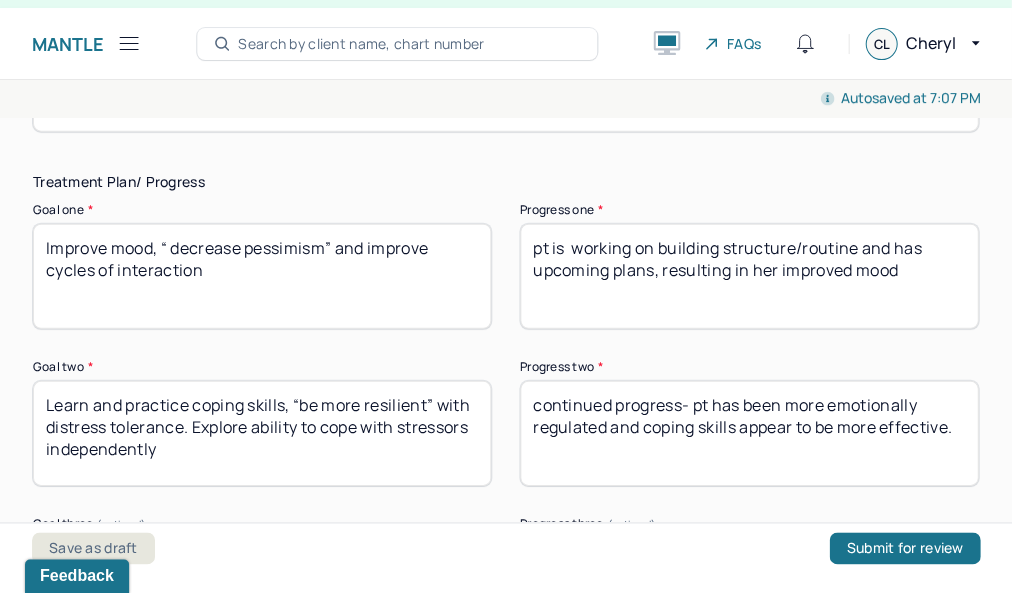 scroll, scrollTop: 3199, scrollLeft: 0, axis: vertical 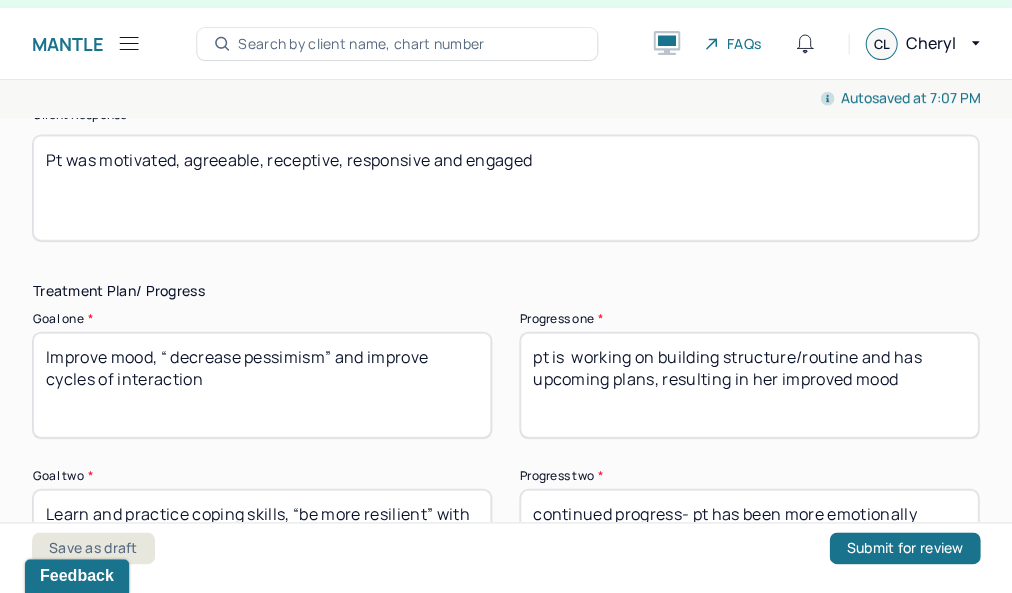 type on "pt prognosis has remained the same from previous sessions. pt's prognosis is positive. she is expected to improve her executive functioning, accountability, and ability to regulate emotions more effectively. her ability to follow through with goals is currently strained" 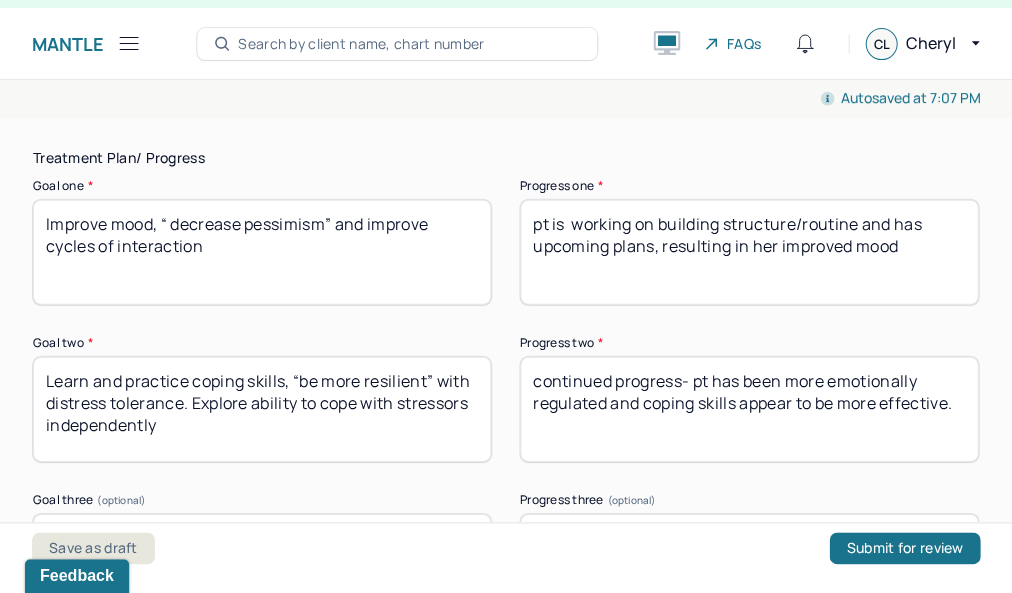 scroll, scrollTop: 3379, scrollLeft: 0, axis: vertical 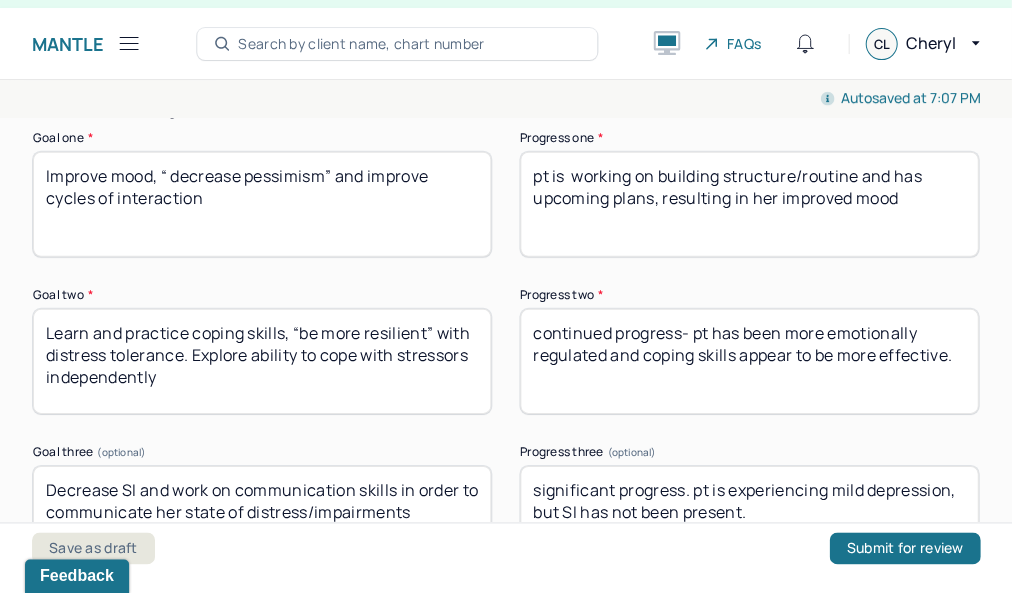 type on "Pt was motivated, agreeable, receptive, responsive and engaged. pt was more excited and forthcoming" 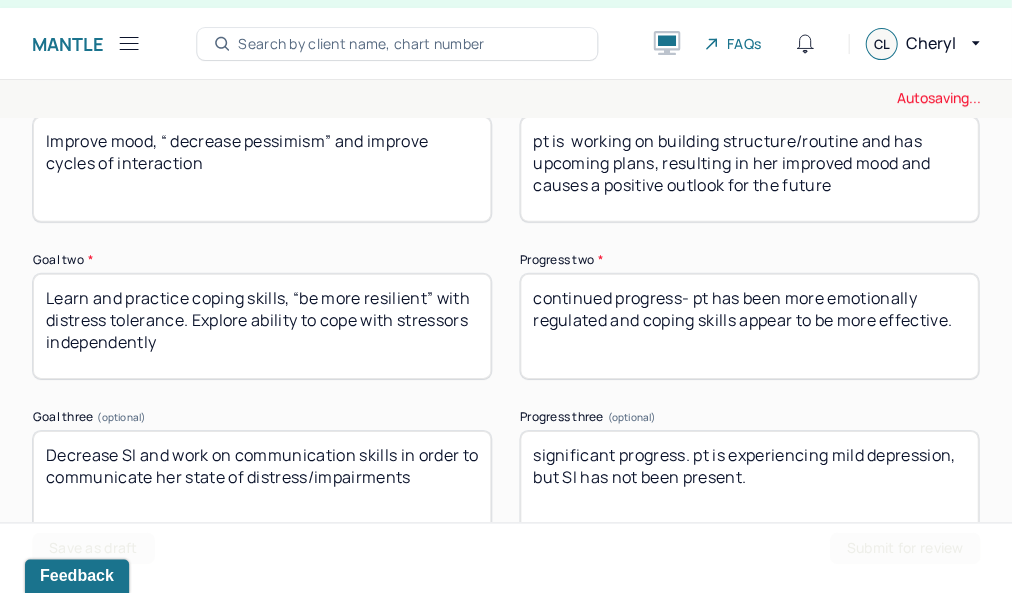 scroll, scrollTop: 3424, scrollLeft: 0, axis: vertical 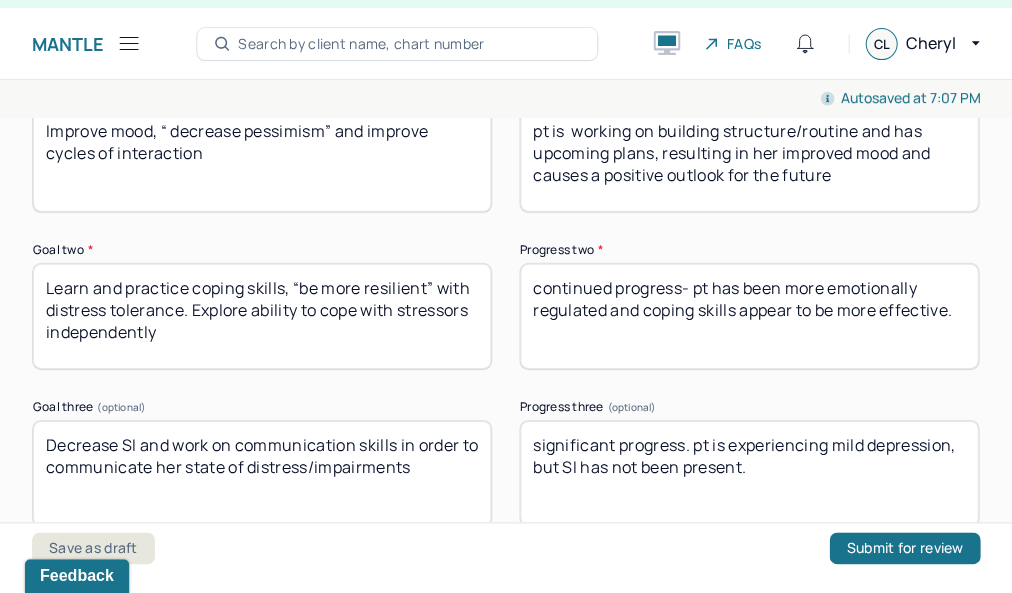 type on "pt is  working on building structure/routine and has upcoming plans, resulting in her improved mood and causes a positive outlook for the future" 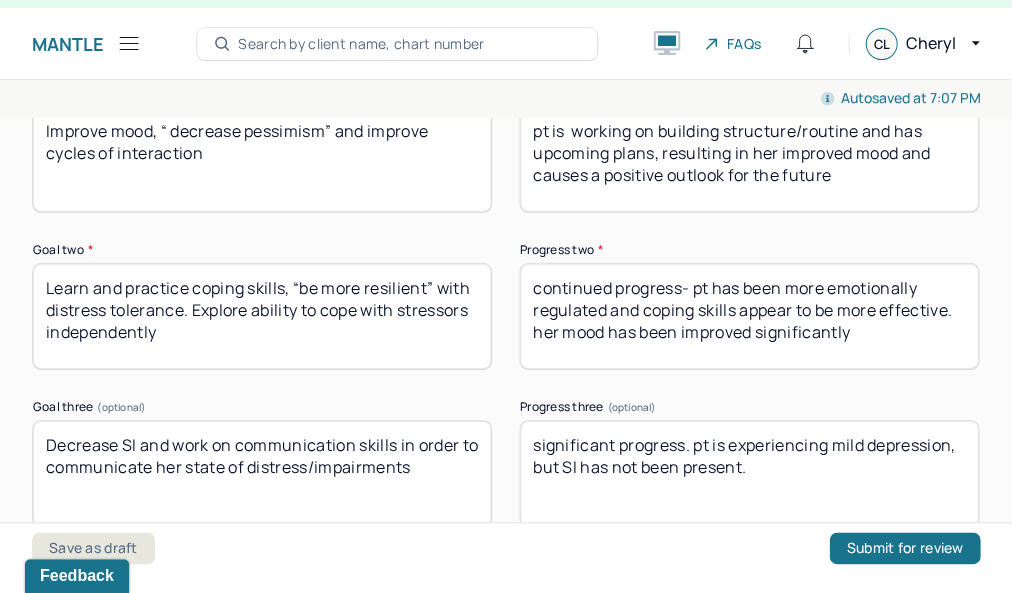 type on "continued progress- pt has been more emotionally regulated and coping skills appear to be more effective. her mood has been improved significantly" 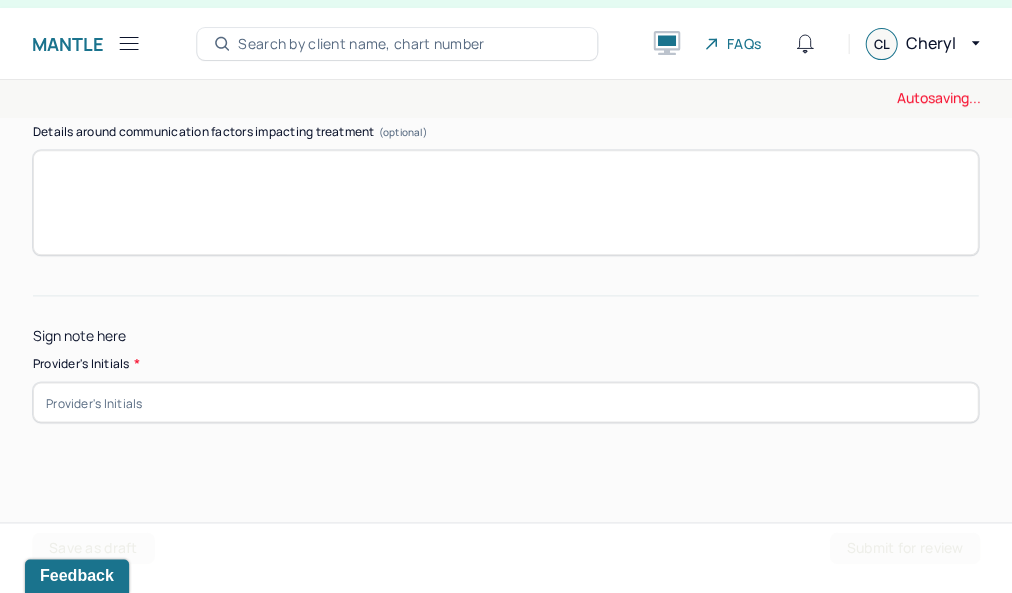 scroll, scrollTop: 4066, scrollLeft: 0, axis: vertical 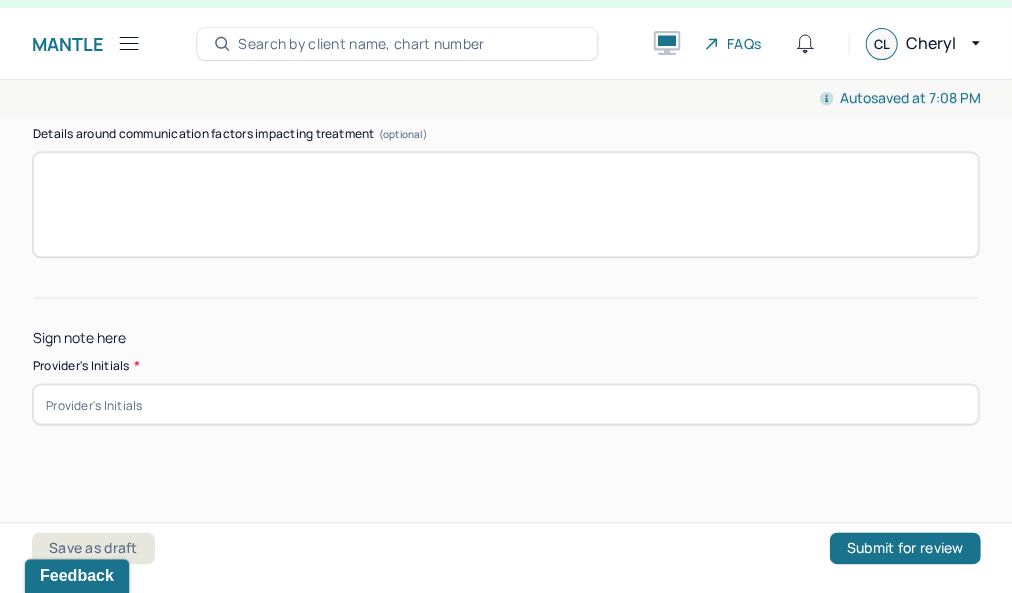type on "significant progress. pt is experiencing mild depression but symptoms have decreased significantly, but SI has not been present." 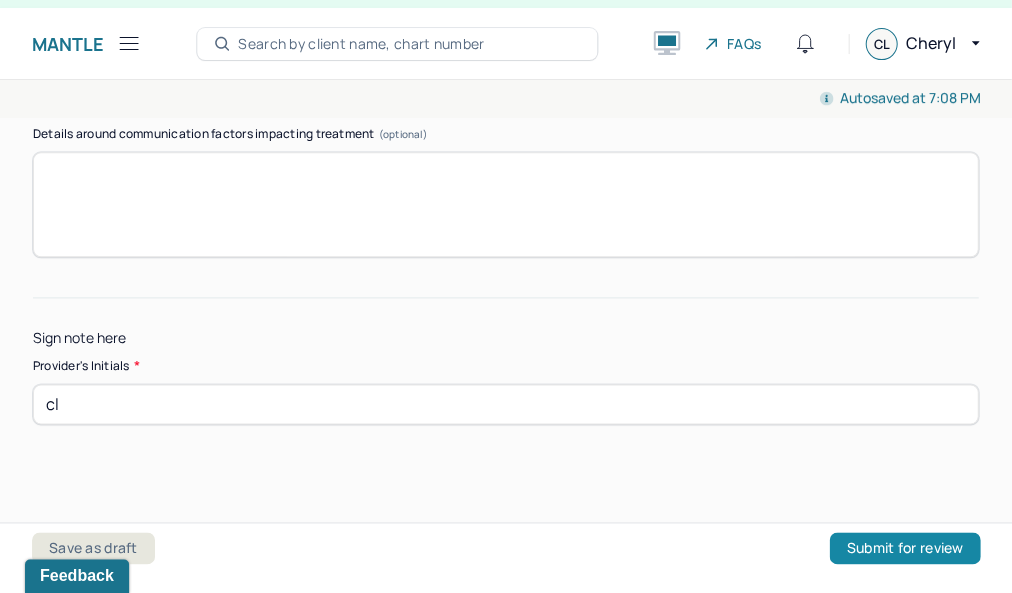 type on "cl" 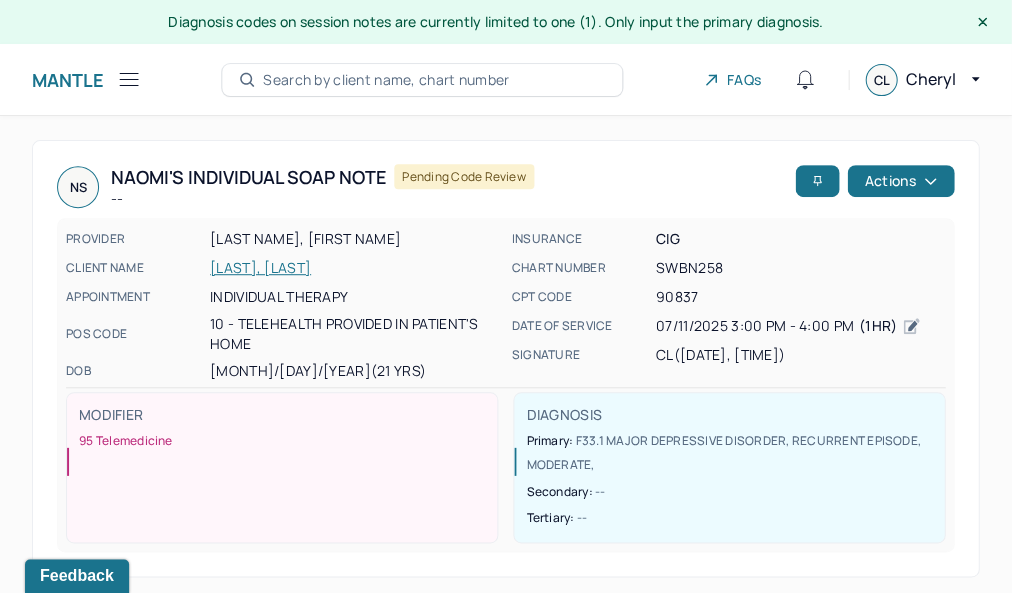 scroll, scrollTop: 0, scrollLeft: 0, axis: both 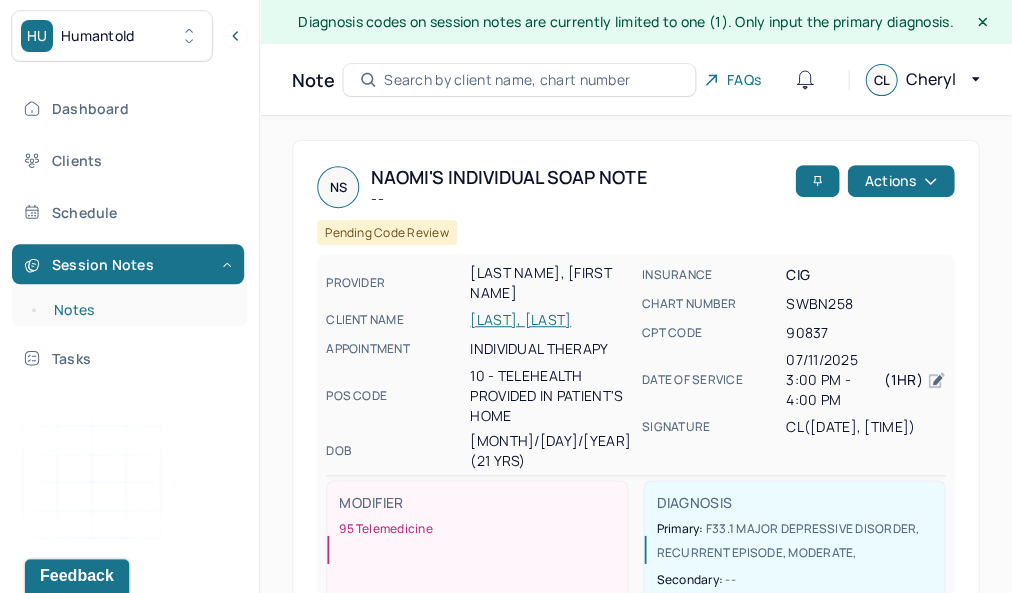 click on "Notes" at bounding box center (139, 310) 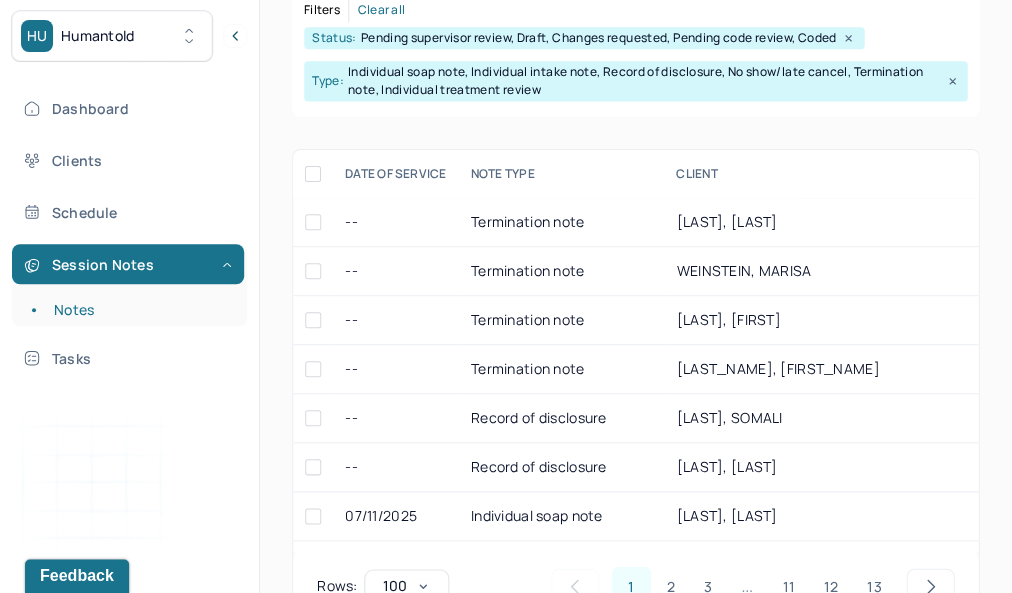 scroll, scrollTop: 405, scrollLeft: 0, axis: vertical 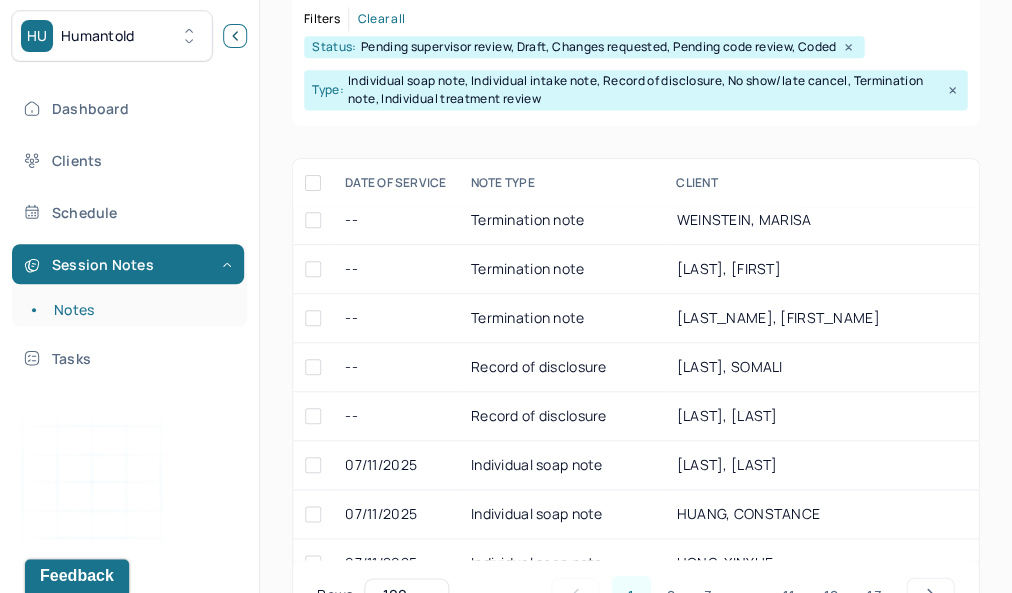 click at bounding box center (235, 36) 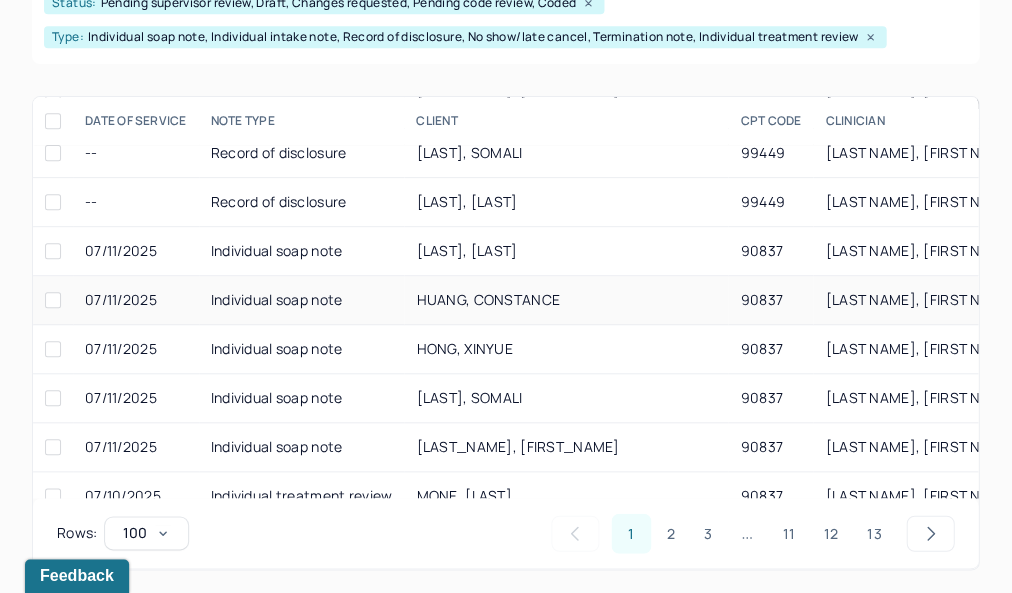 scroll, scrollTop: 235, scrollLeft: 0, axis: vertical 